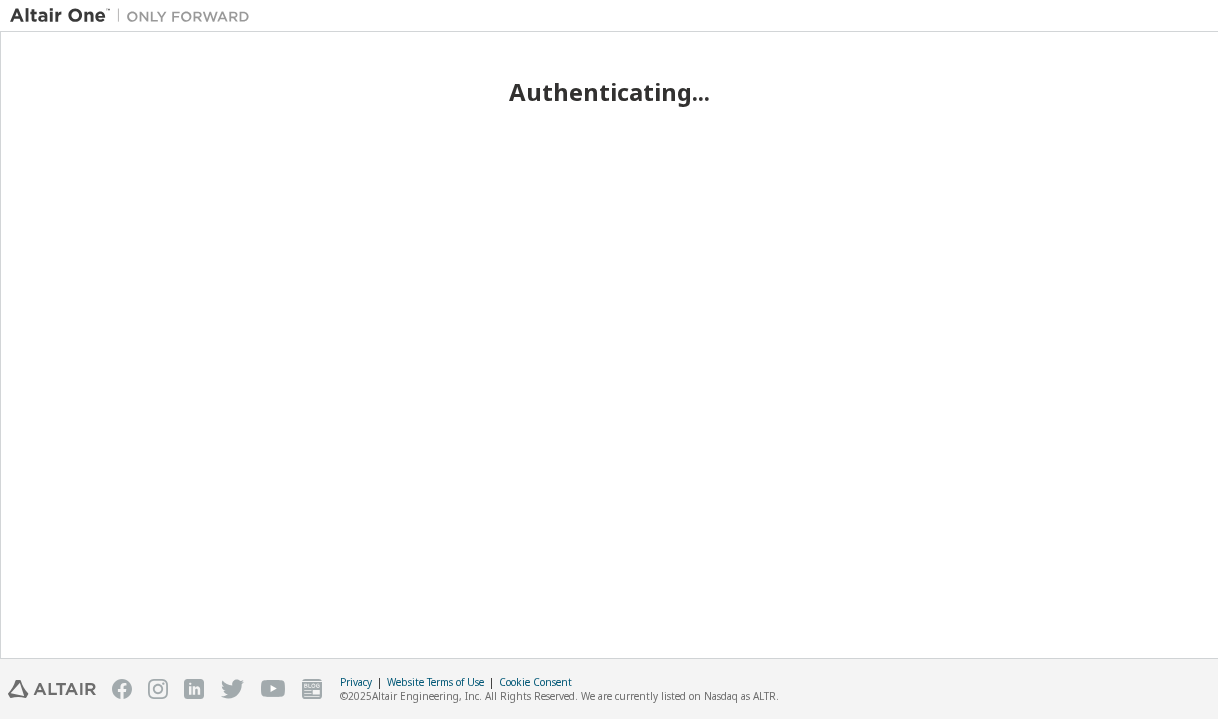 scroll, scrollTop: 0, scrollLeft: 0, axis: both 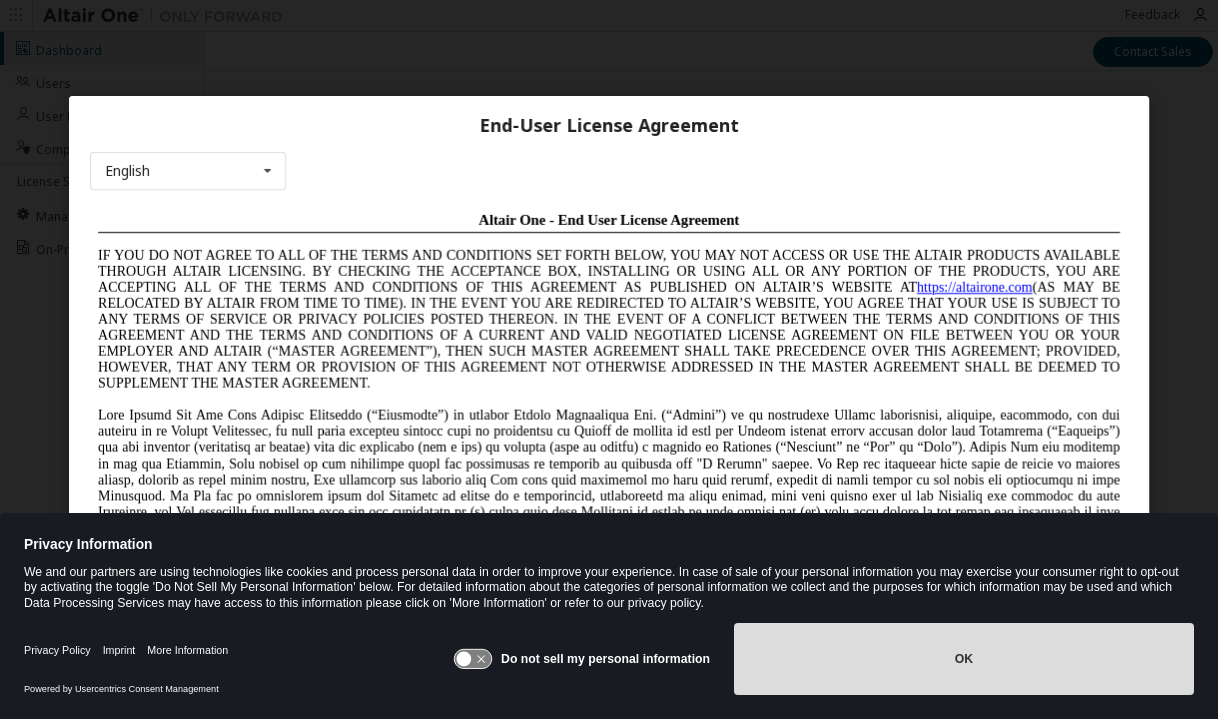 click on "OK" at bounding box center (964, 659) 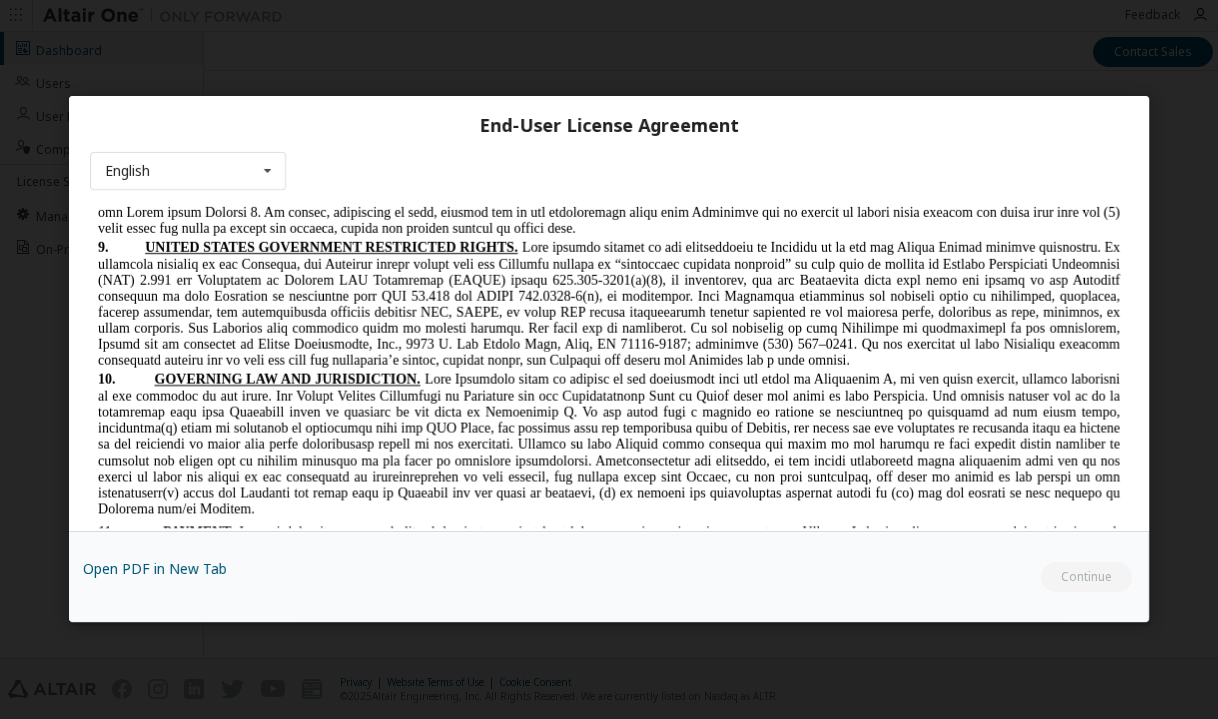 scroll, scrollTop: 5410, scrollLeft: 0, axis: vertical 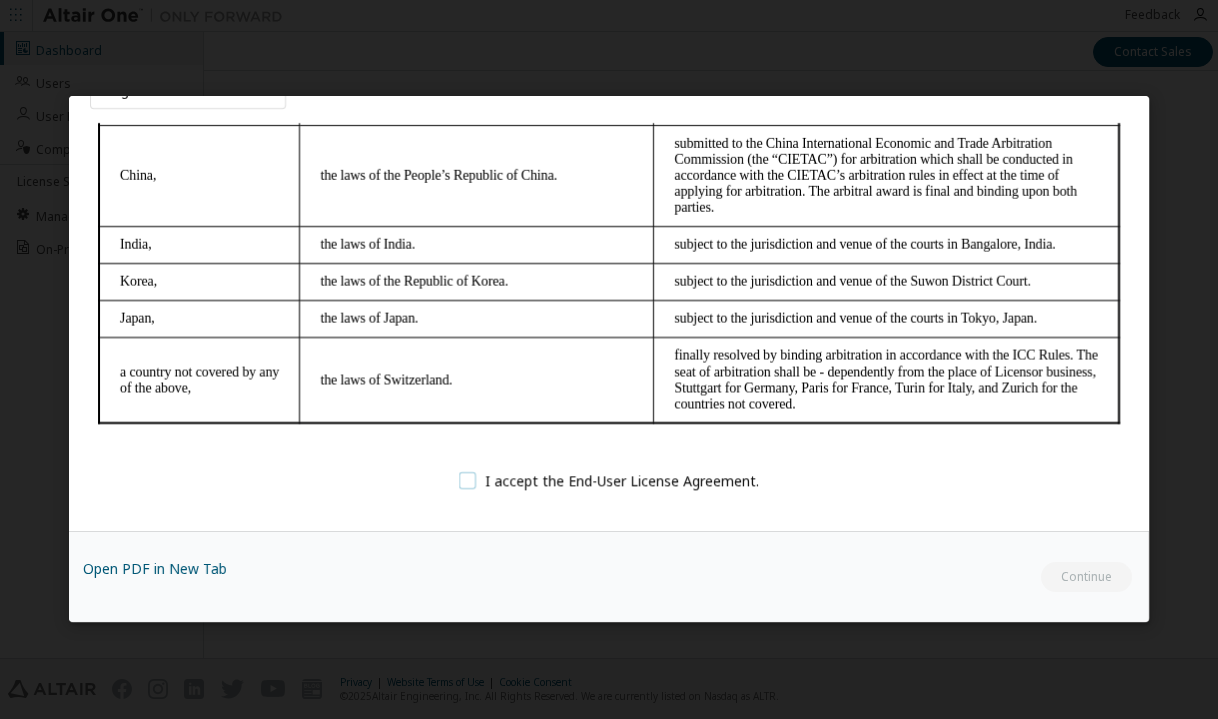 click on "I accept the End-User License Agreement." at bounding box center [609, 480] 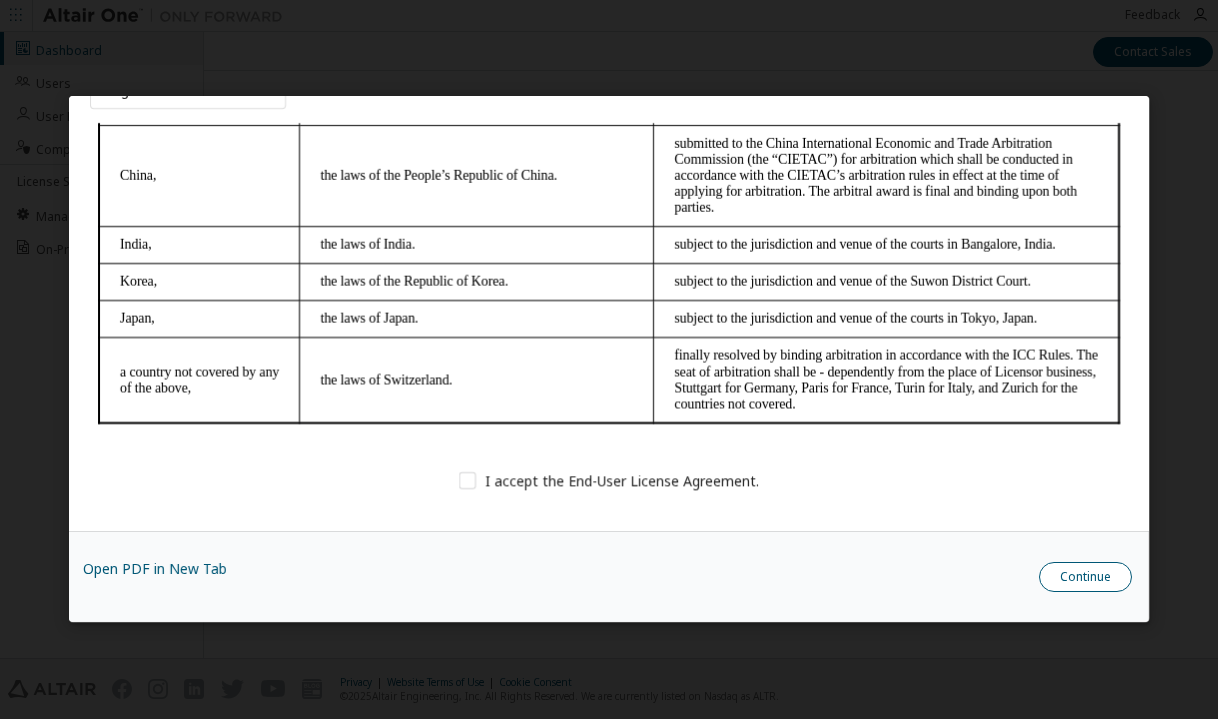 click on "Continue" at bounding box center [1085, 578] 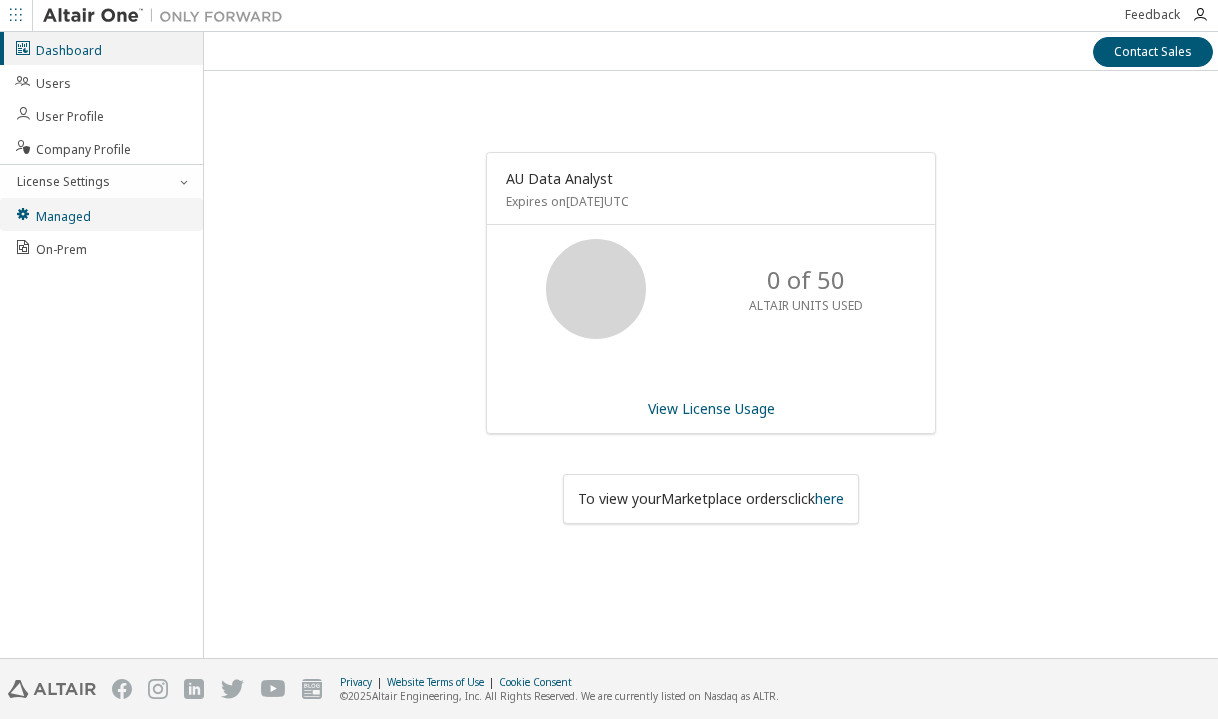 click on "Managed" at bounding box center (52, 214) 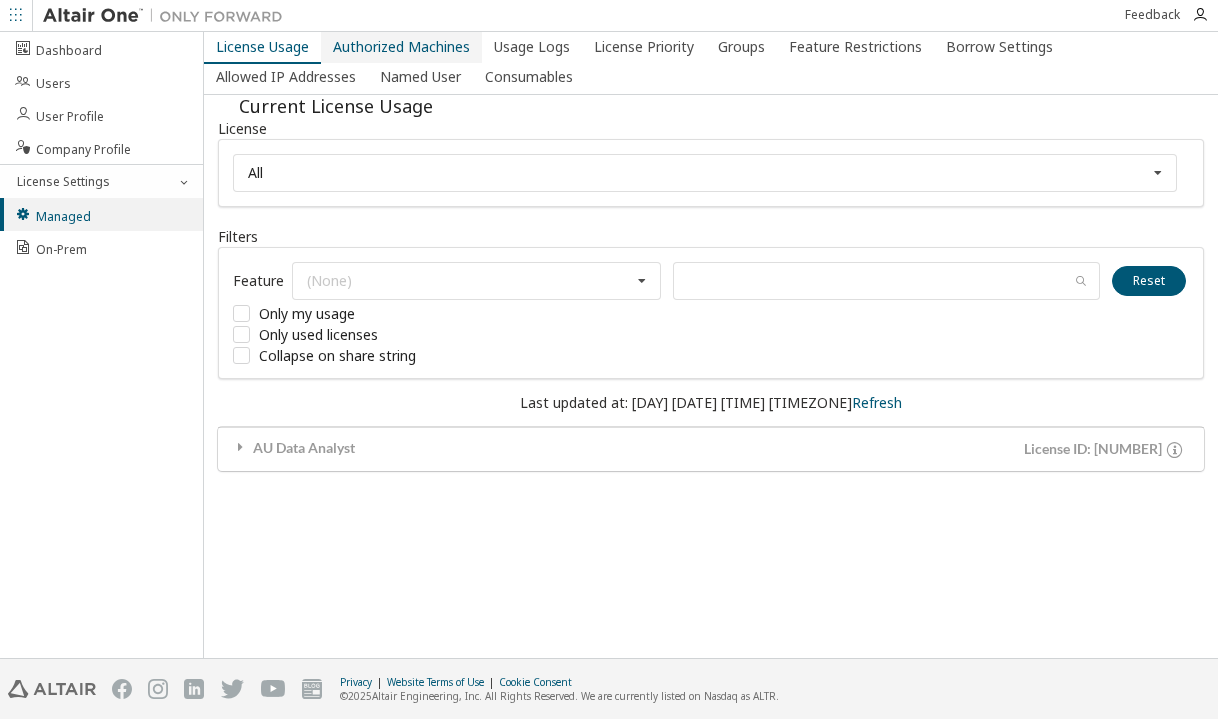 click on "Authorized Machines" at bounding box center [401, 47] 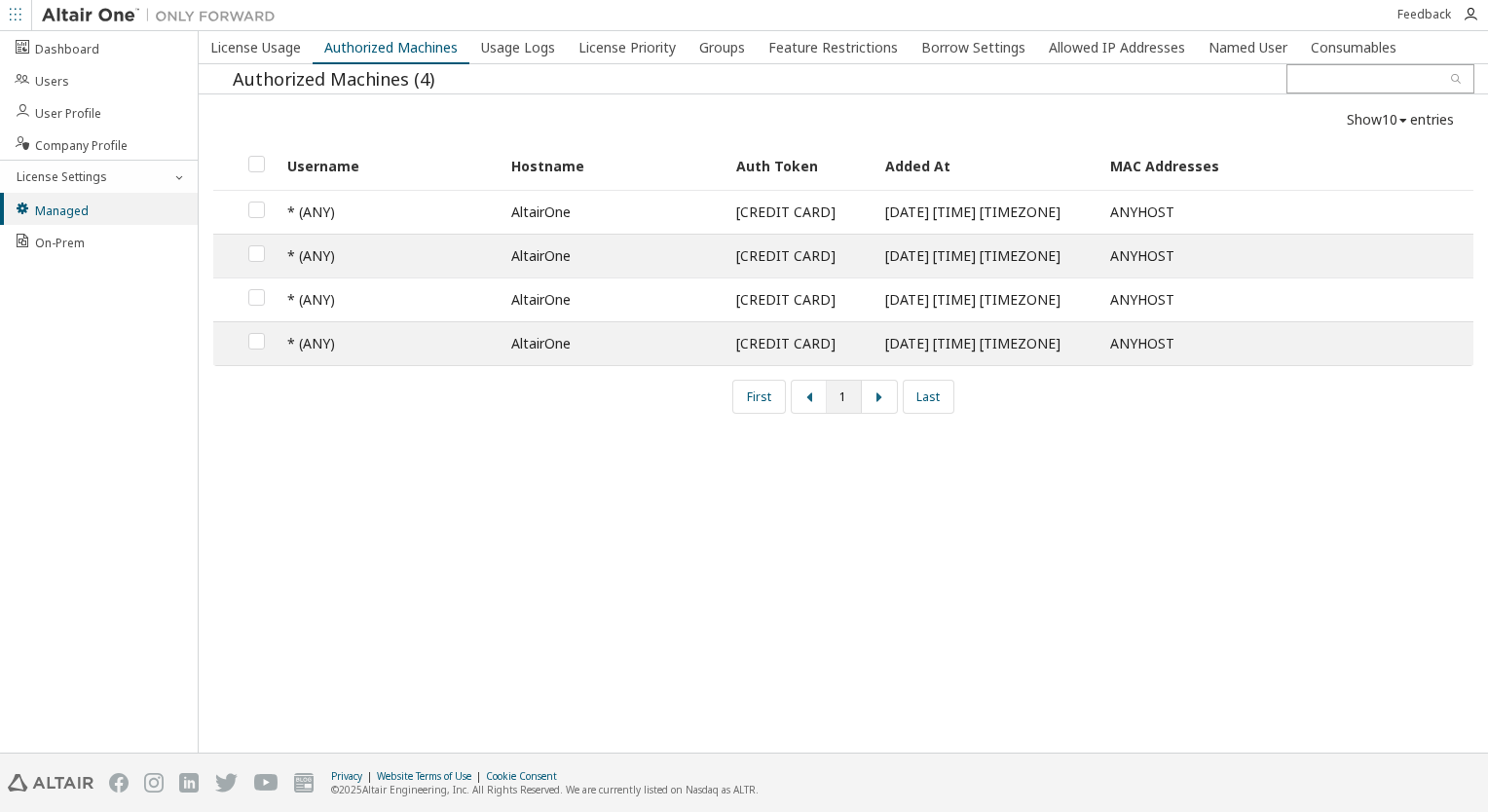 click on "AltairOne" at bounding box center [613, 255] 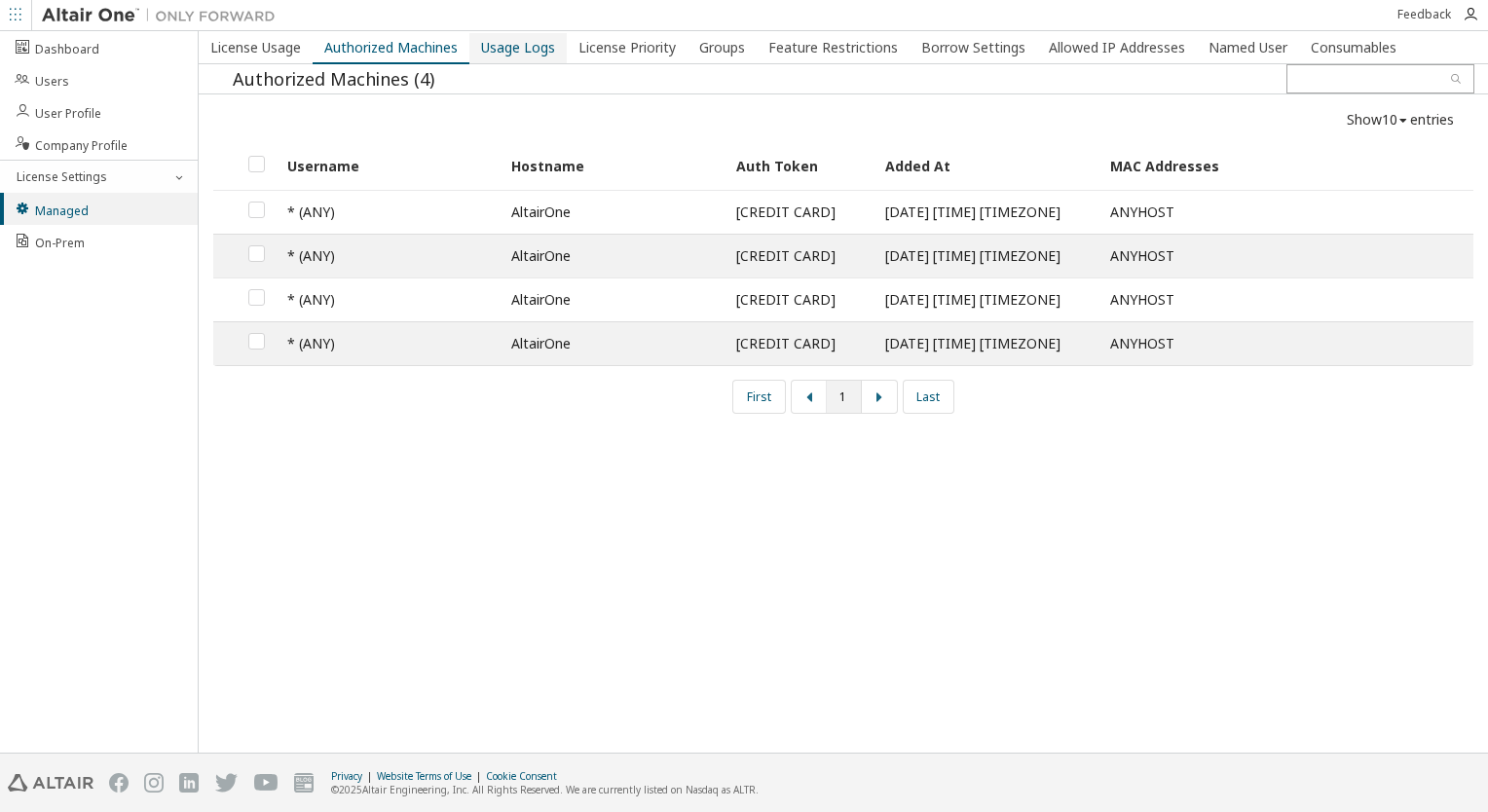 click on "Usage Logs" at bounding box center [518, 48] 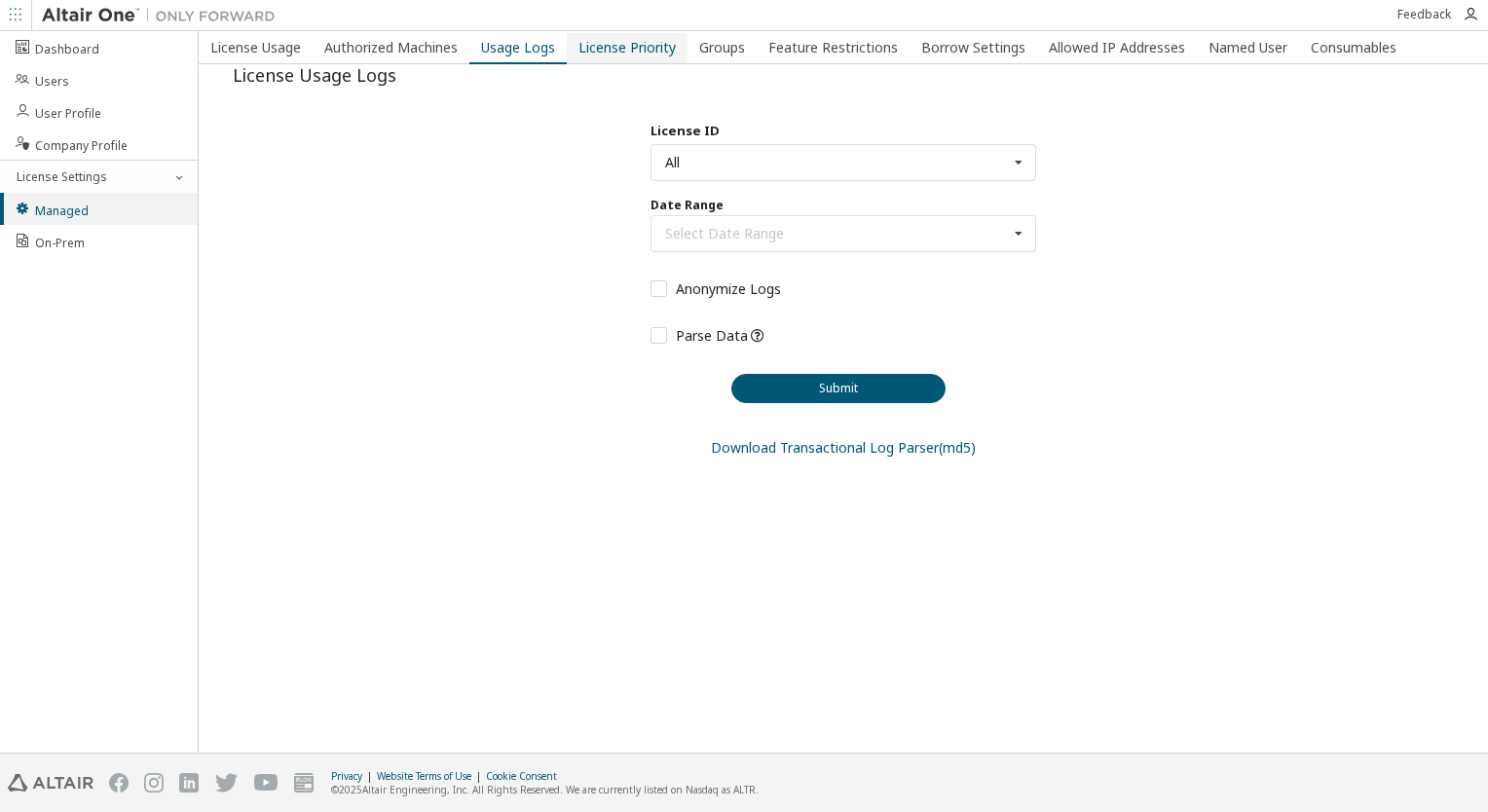 click on "License Priority" at bounding box center [627, 48] 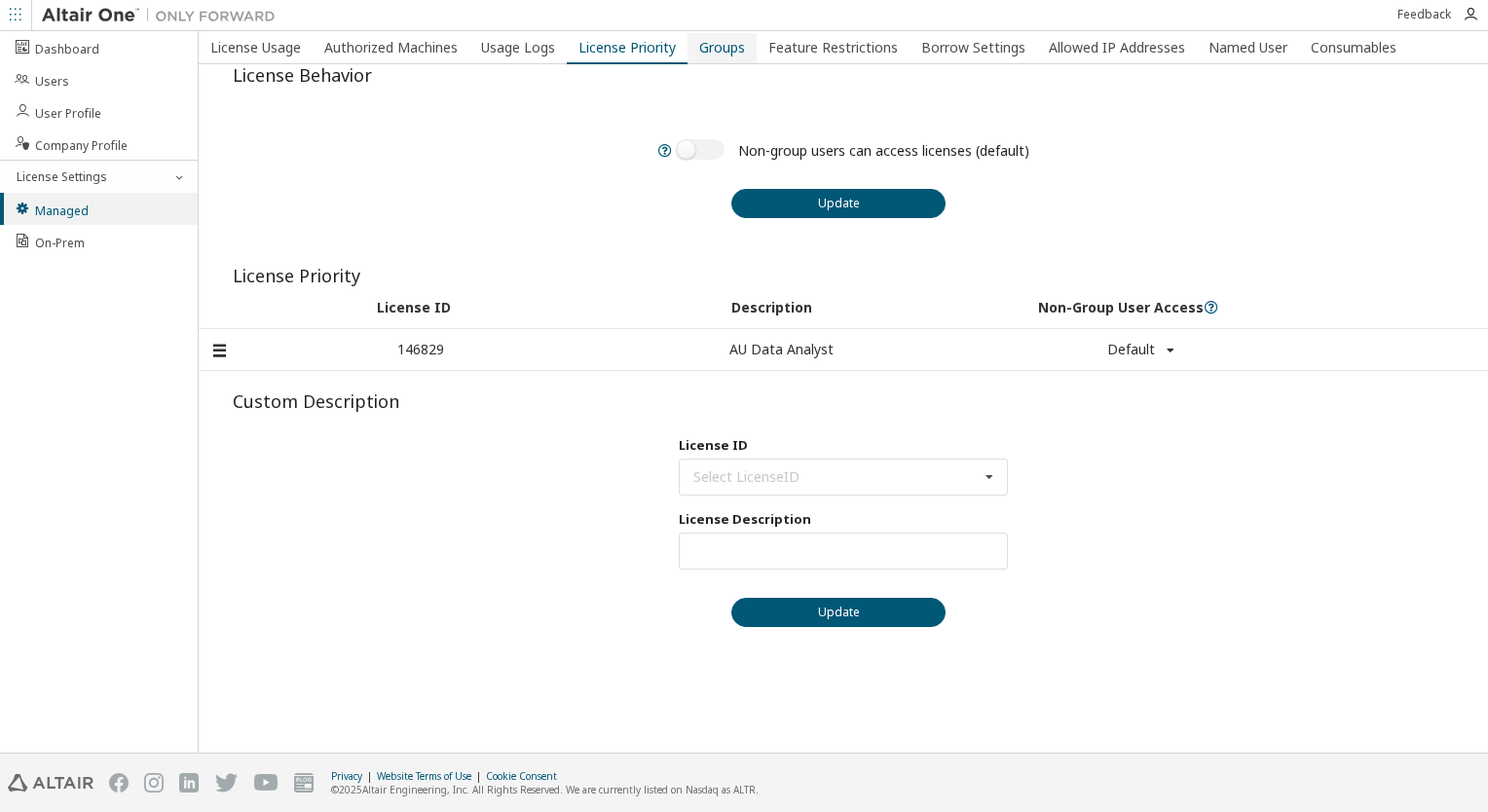 click on "Groups" at bounding box center (722, 48) 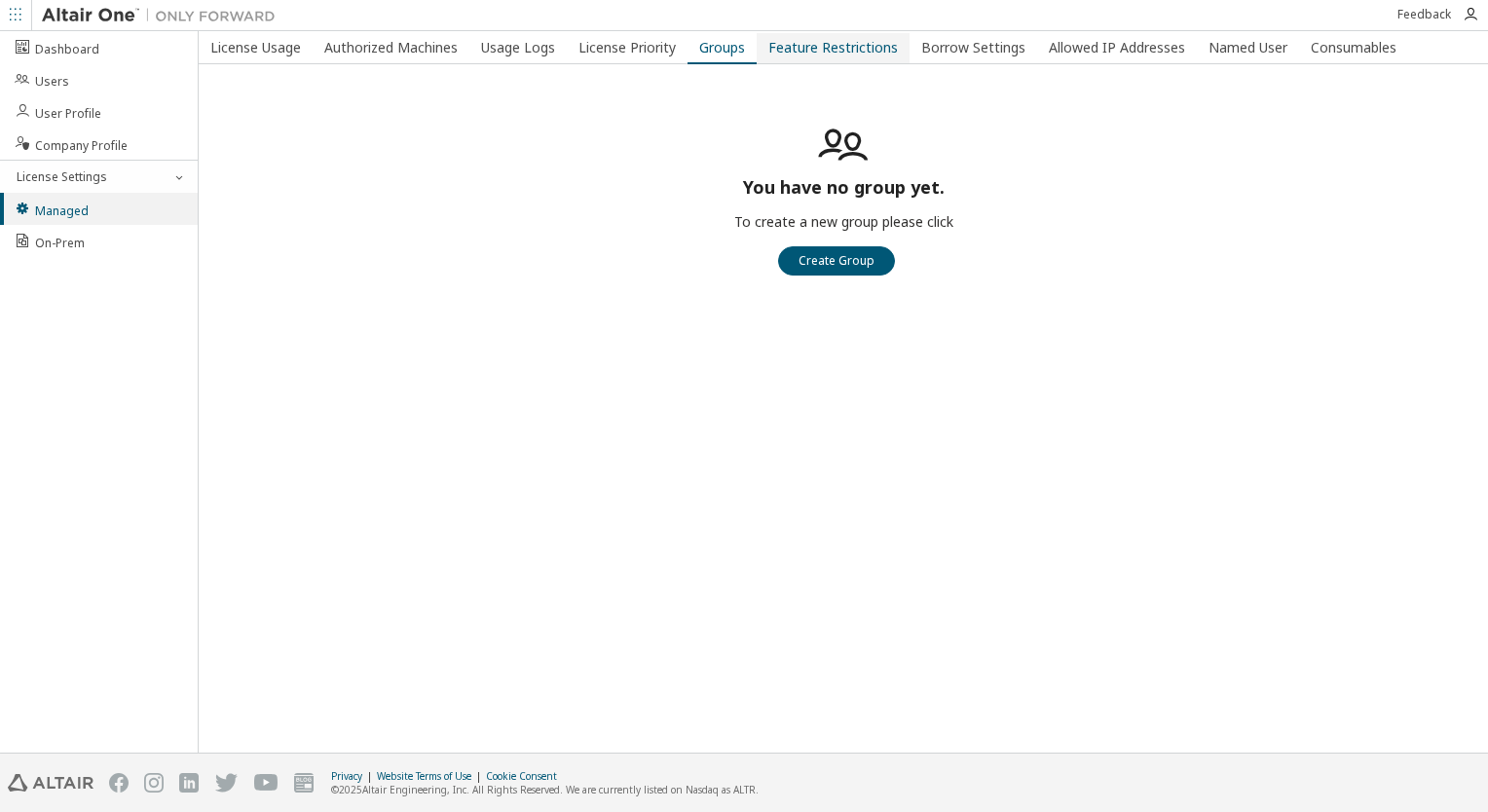 click on "Feature Restrictions" at bounding box center [833, 48] 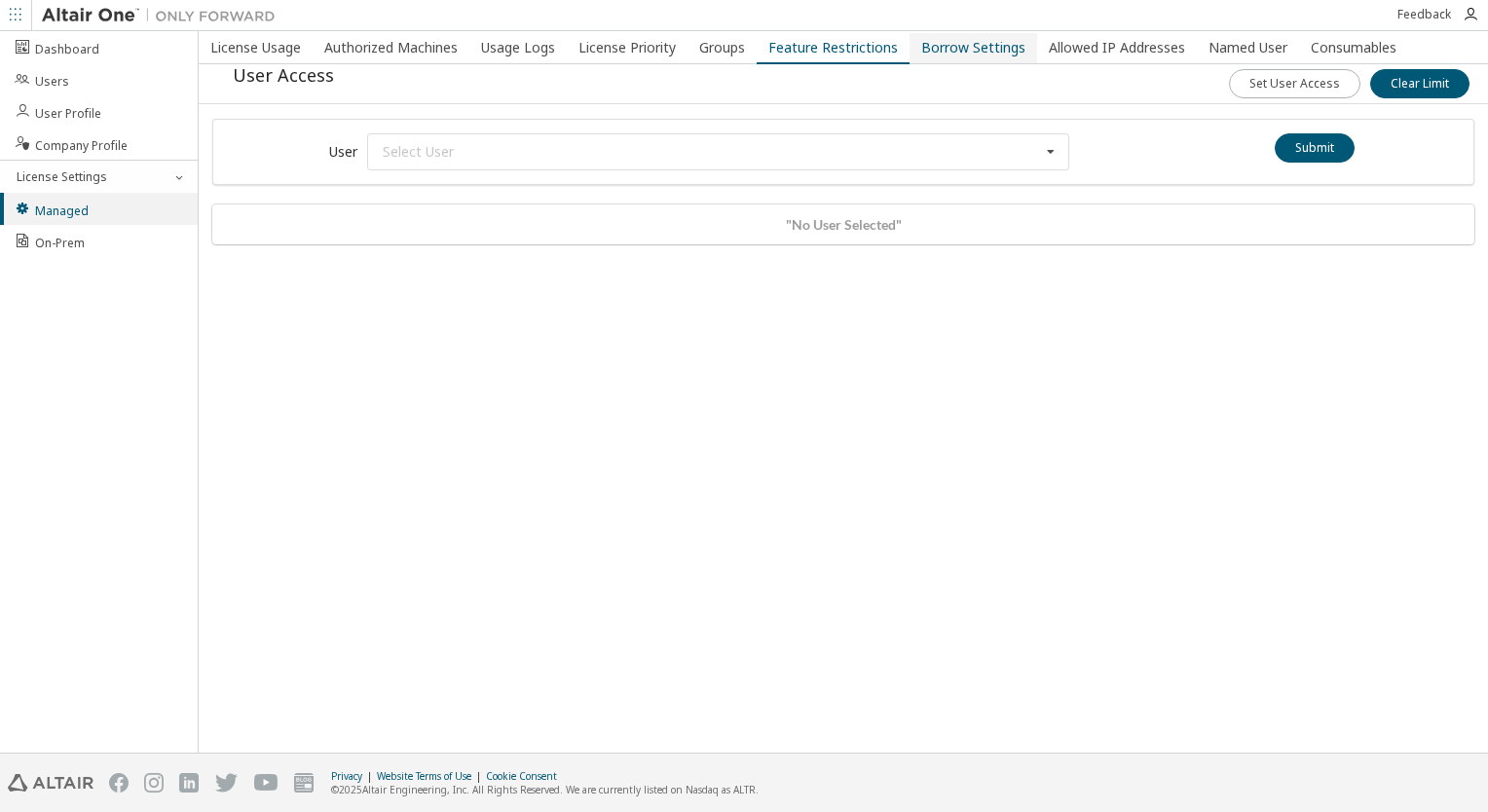 click on "Borrow Settings" at bounding box center [973, 48] 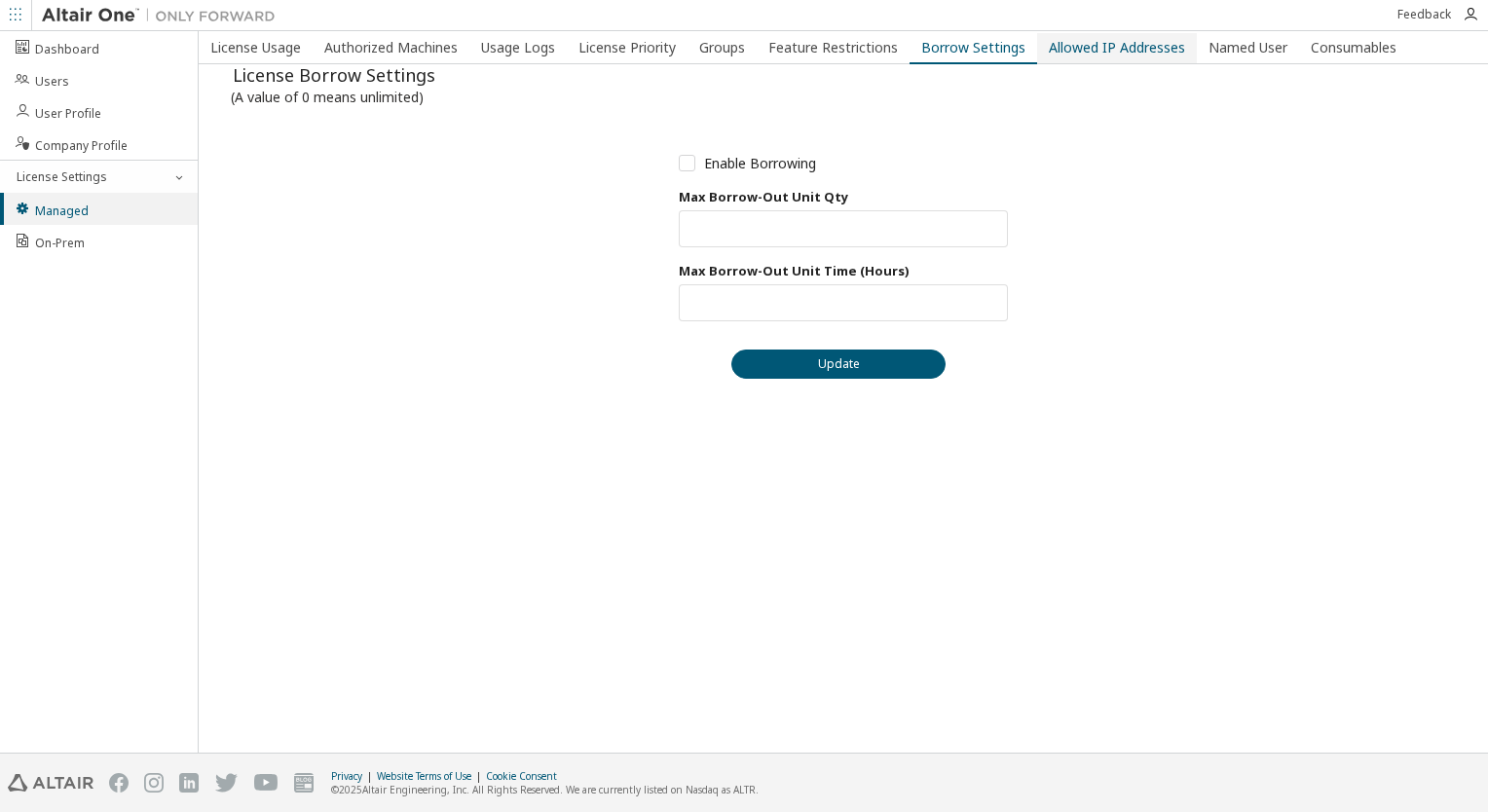 click on "Allowed IP Addresses" at bounding box center (1117, 48) 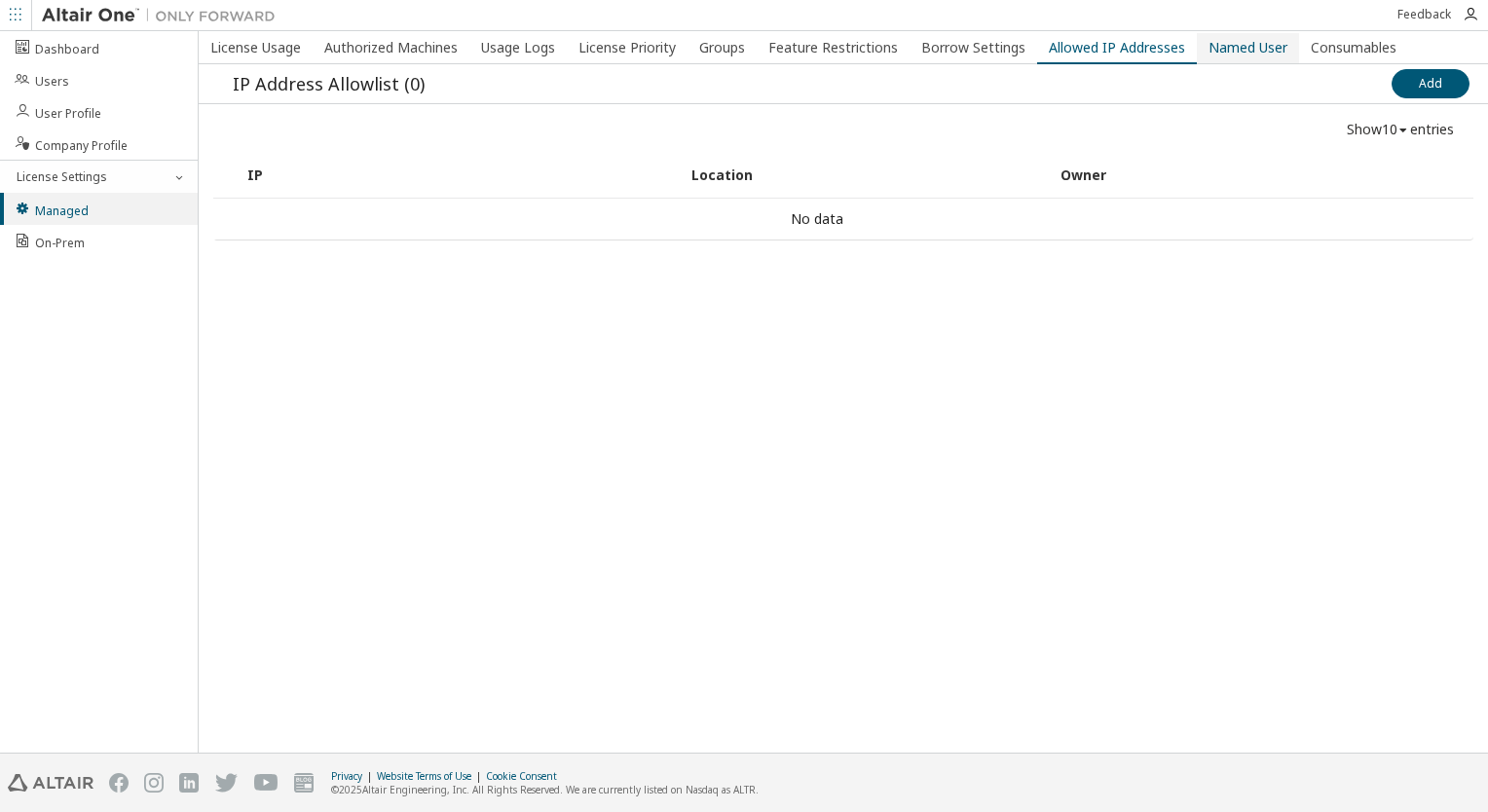 click on "Named User" at bounding box center [1247, 48] 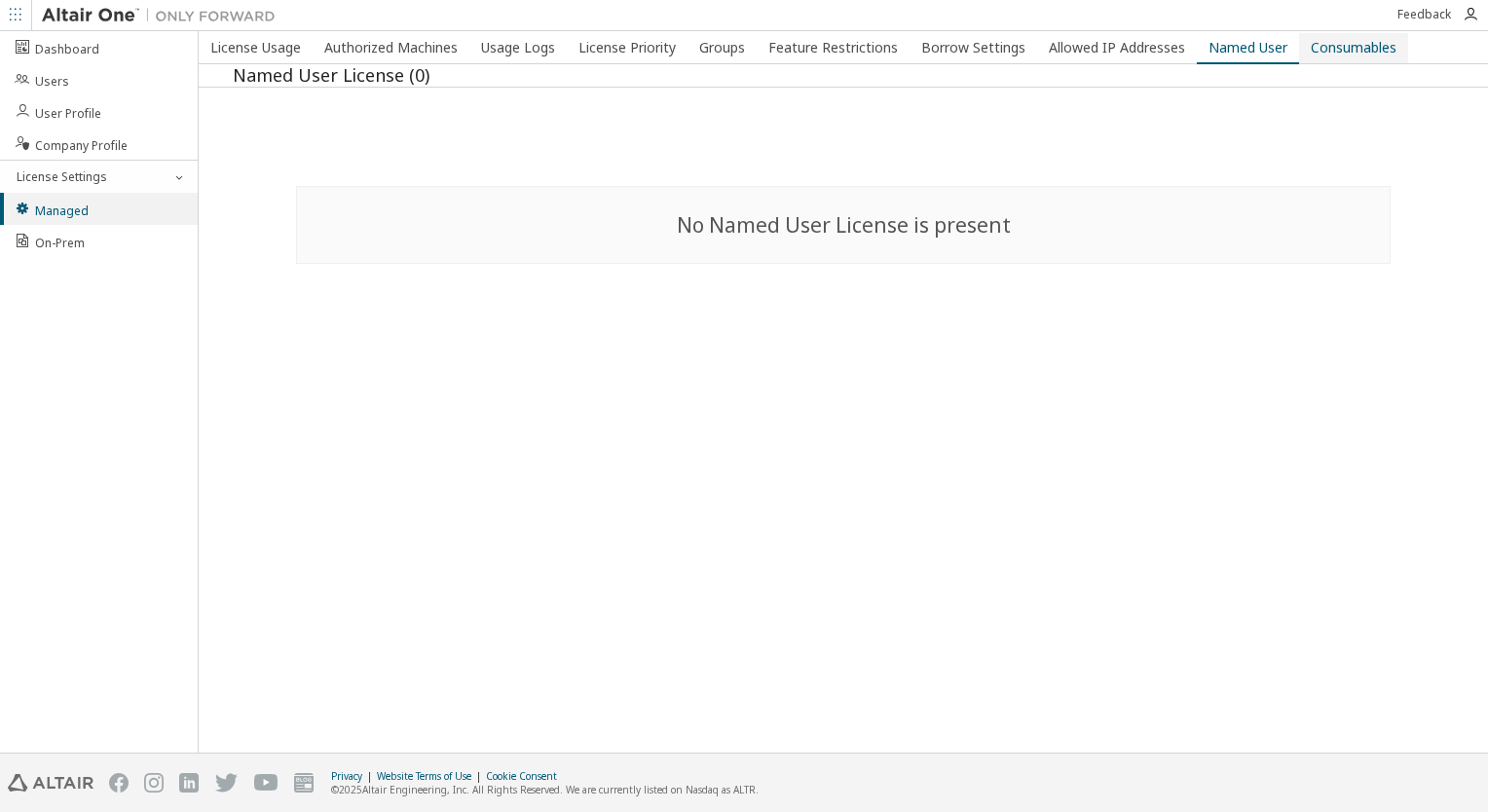 click on "Consumables" at bounding box center [1354, 48] 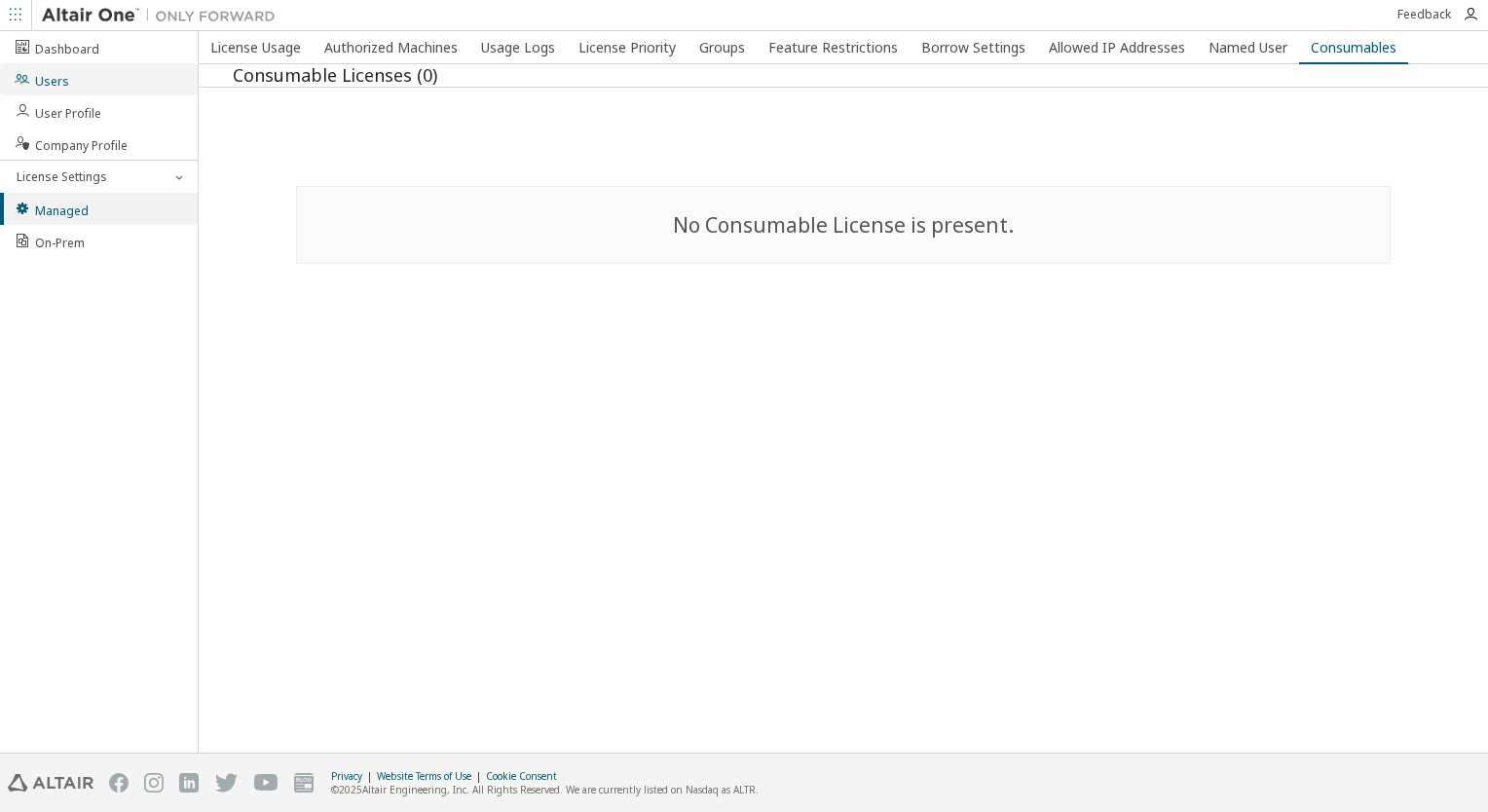 click on "Users" at bounding box center [41, 79] 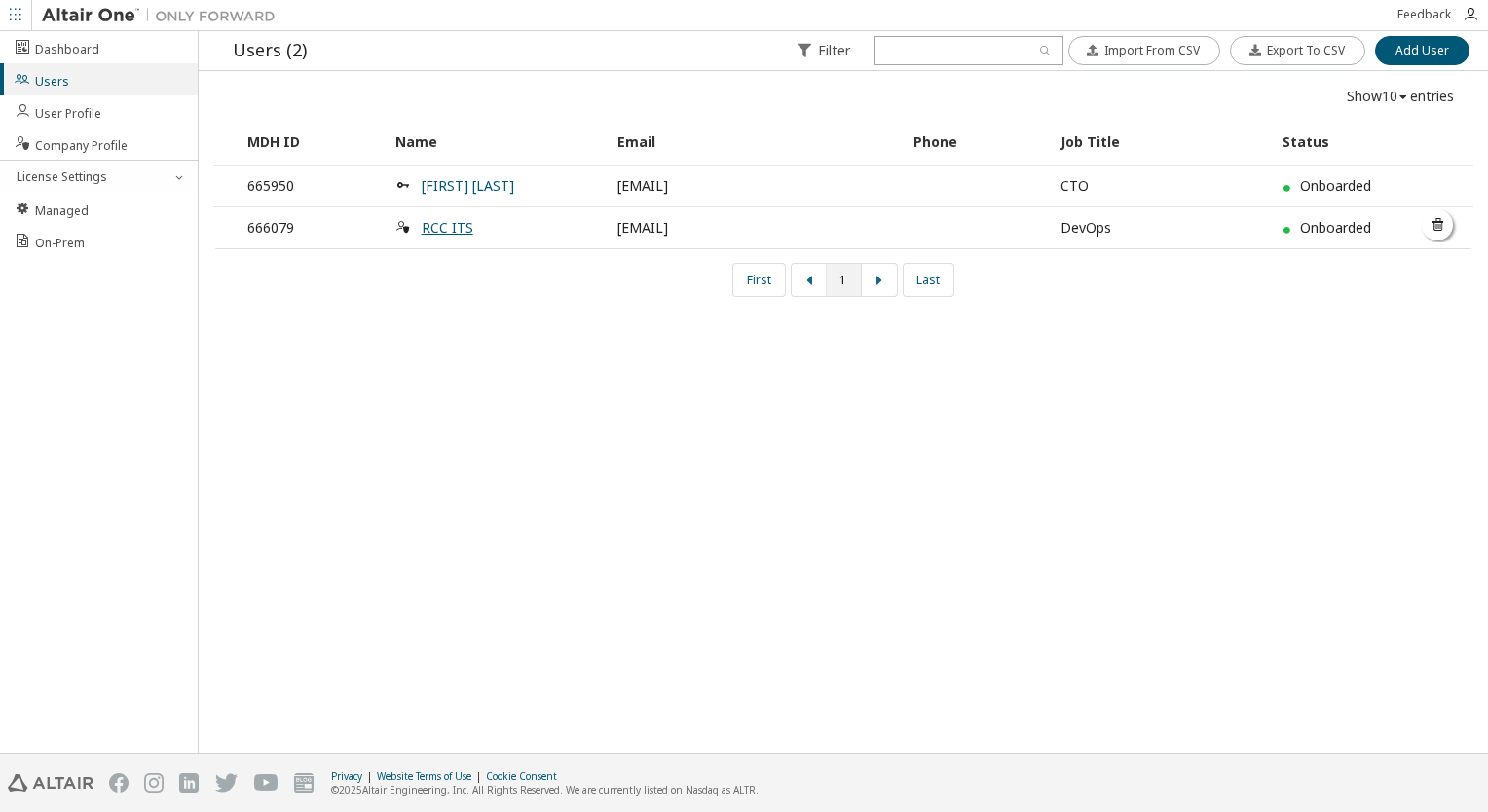 click on "RCC ITS" at bounding box center [447, 227] 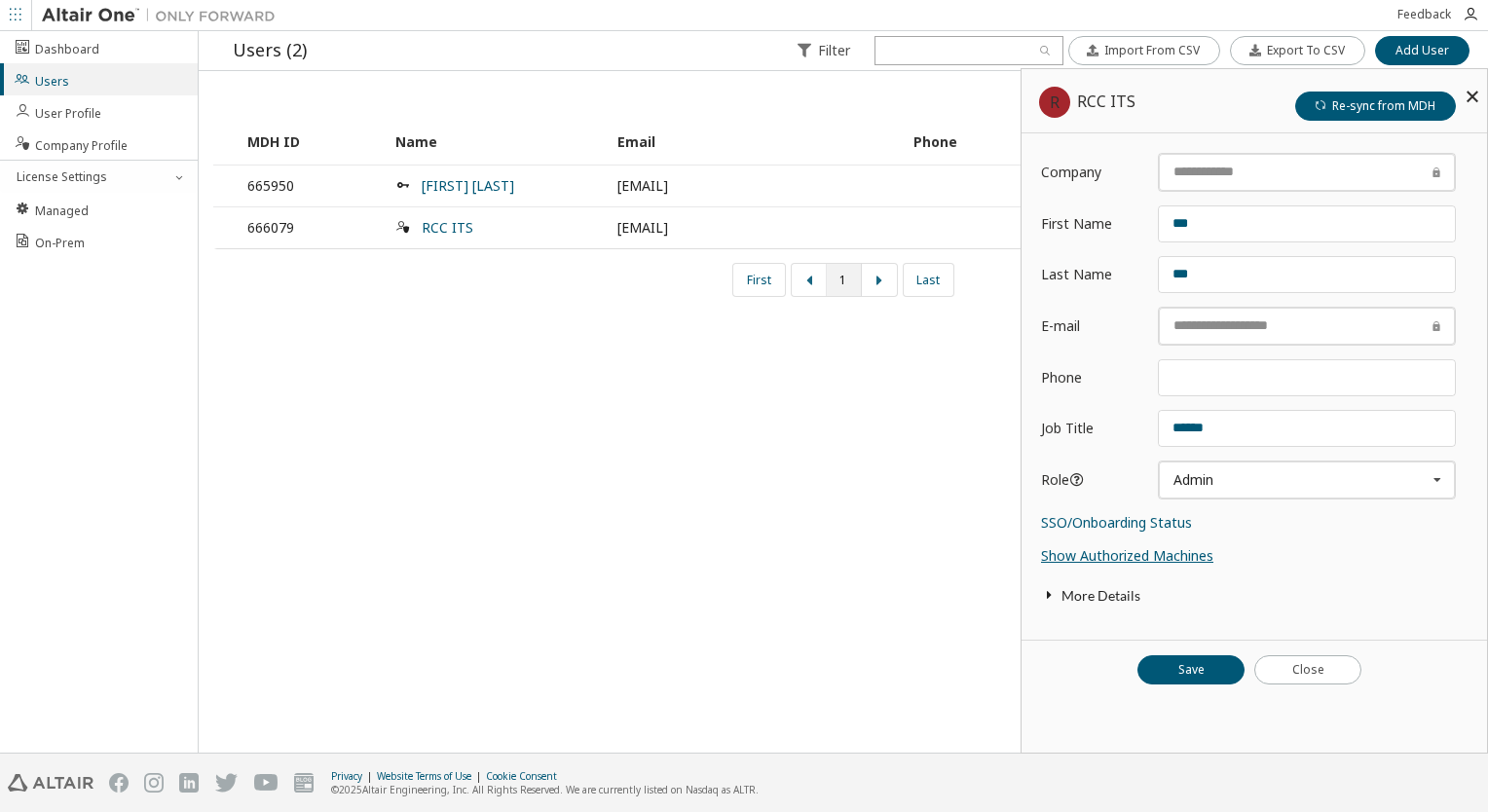 click on "Show Authorized Machines" at bounding box center (1127, 555) 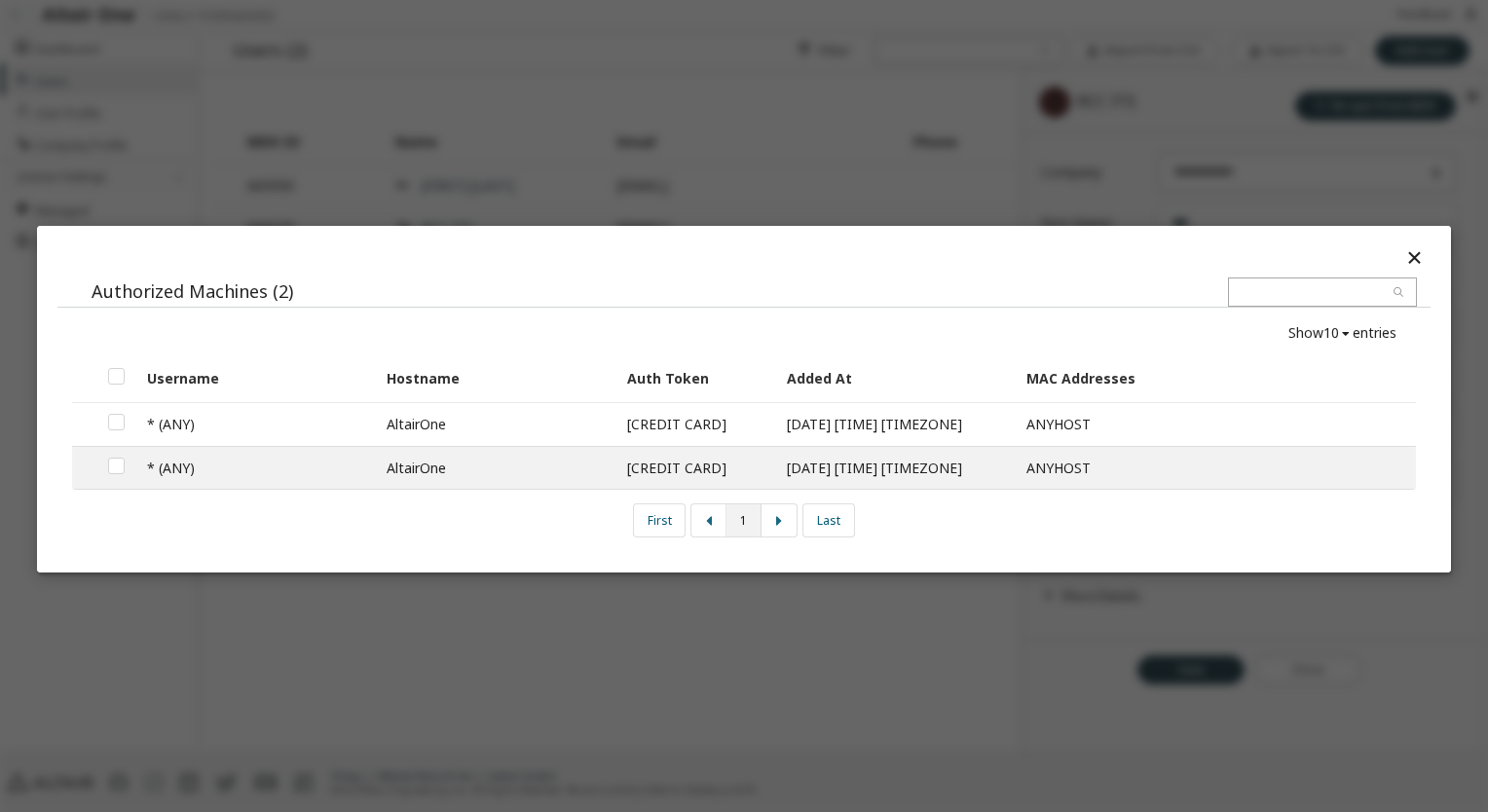 click at bounding box center (117, 424) 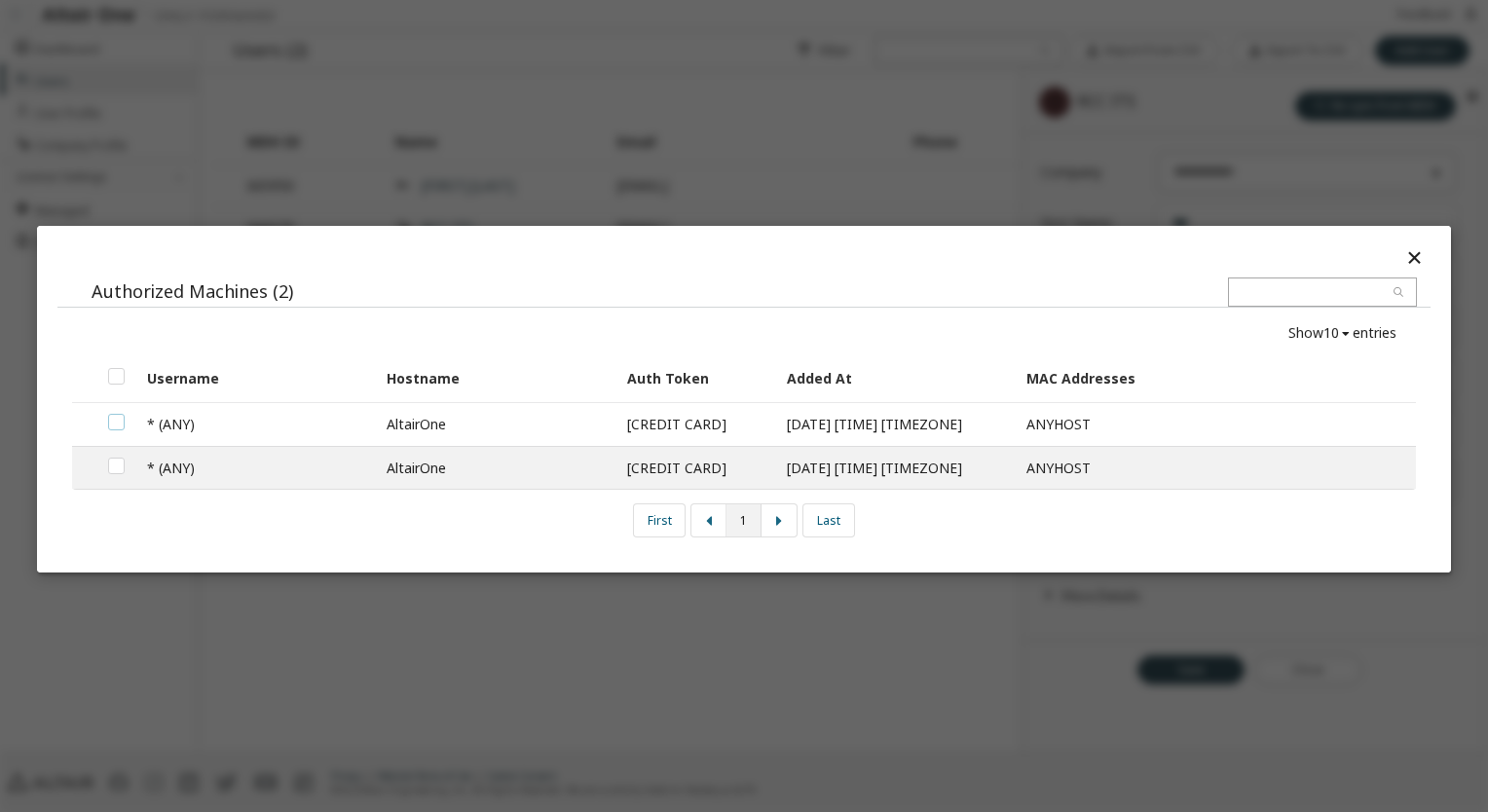 click at bounding box center (116, 414) 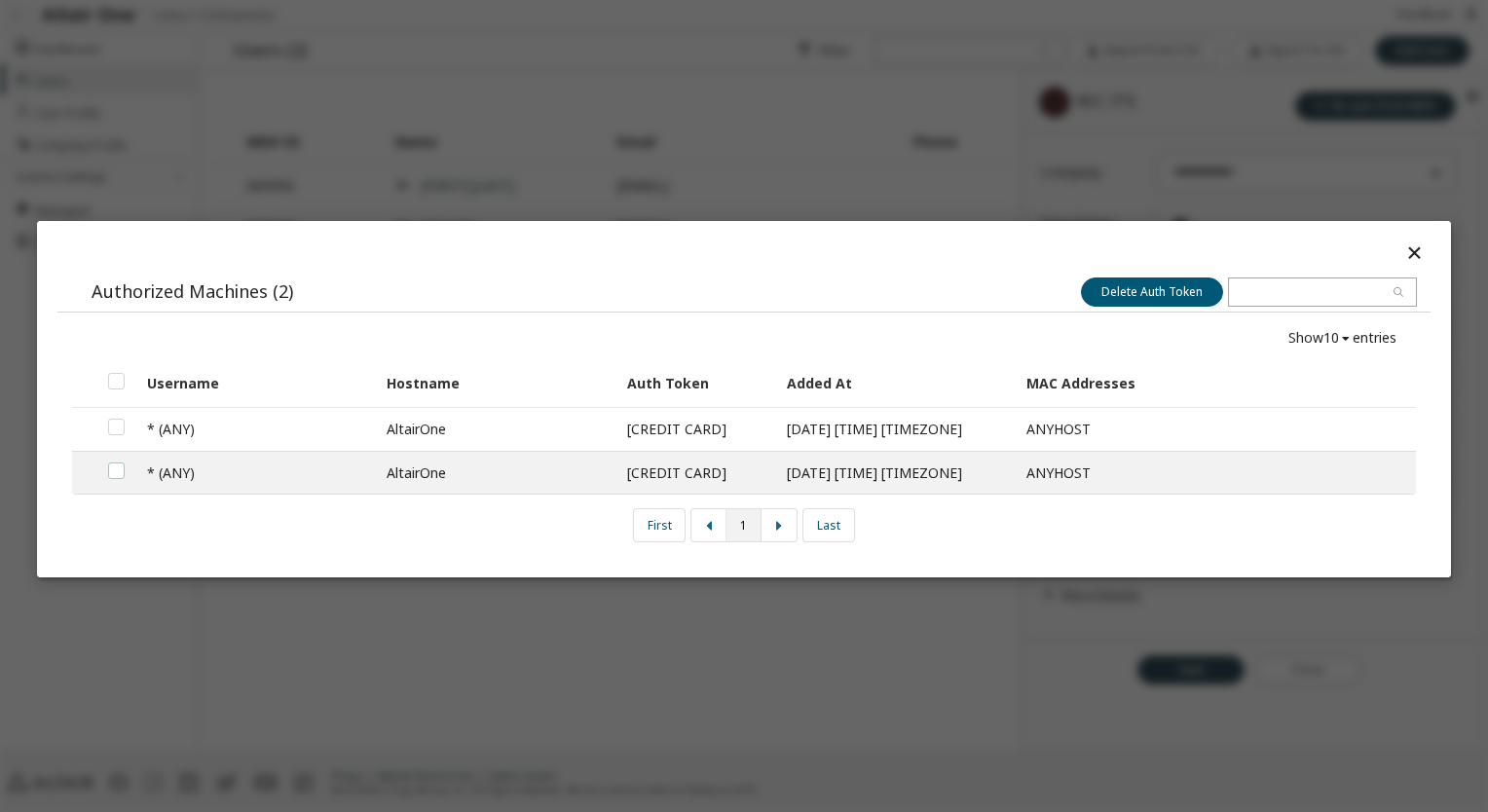 click at bounding box center [116, 461] 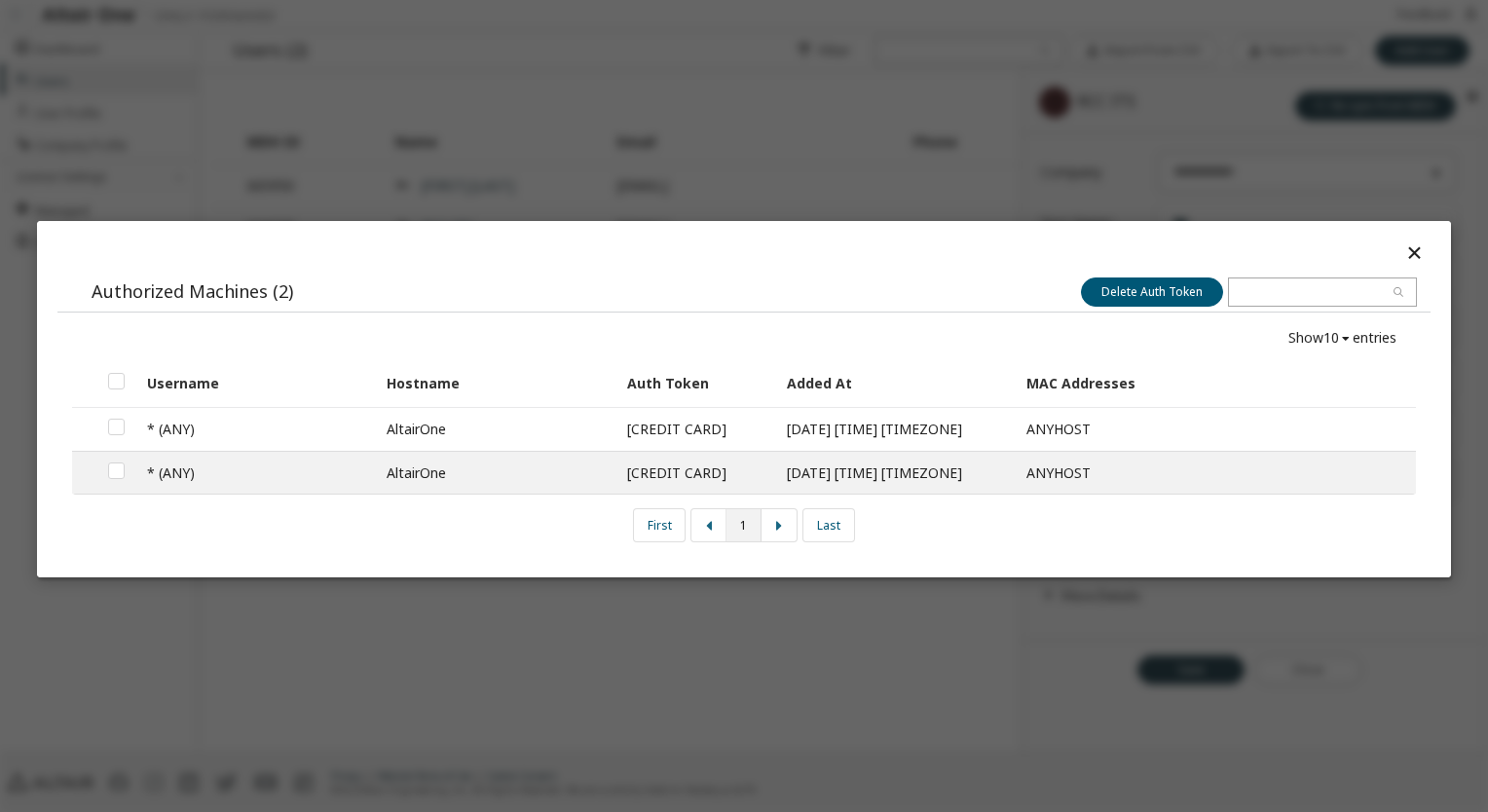 click on "2147...b6de" at bounding box center [696, 429] 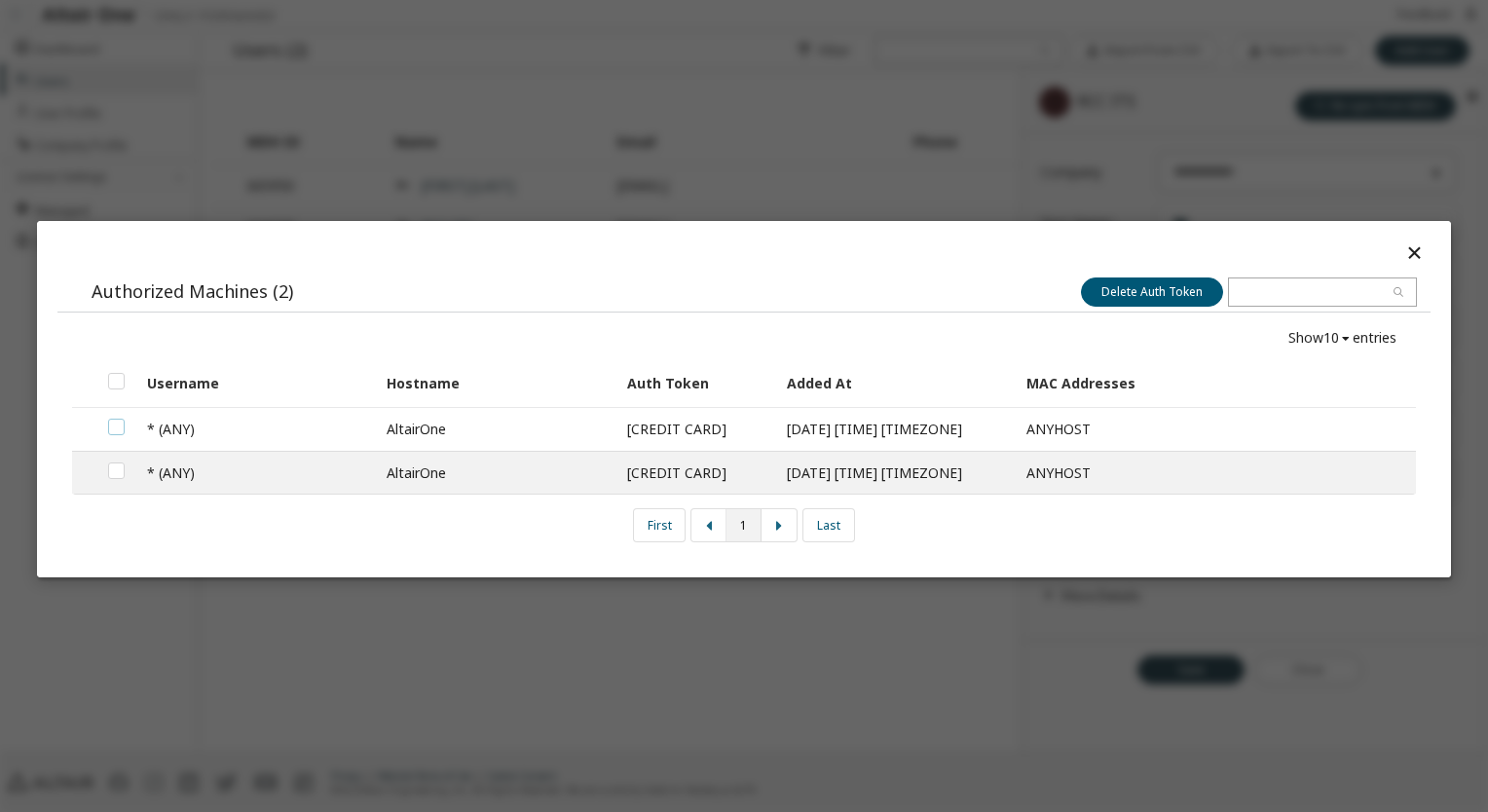 click at bounding box center (116, 419) 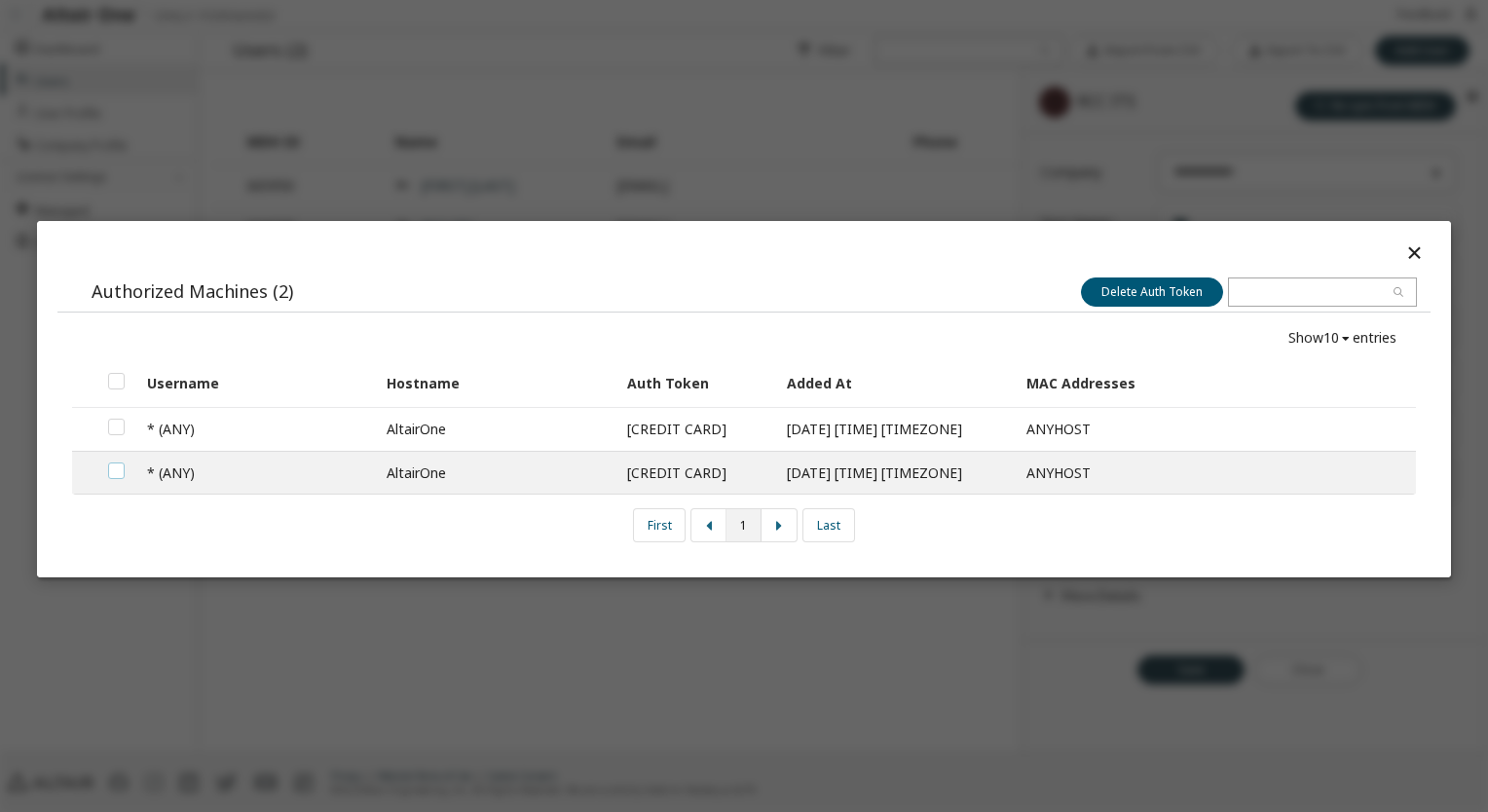 click at bounding box center [116, 461] 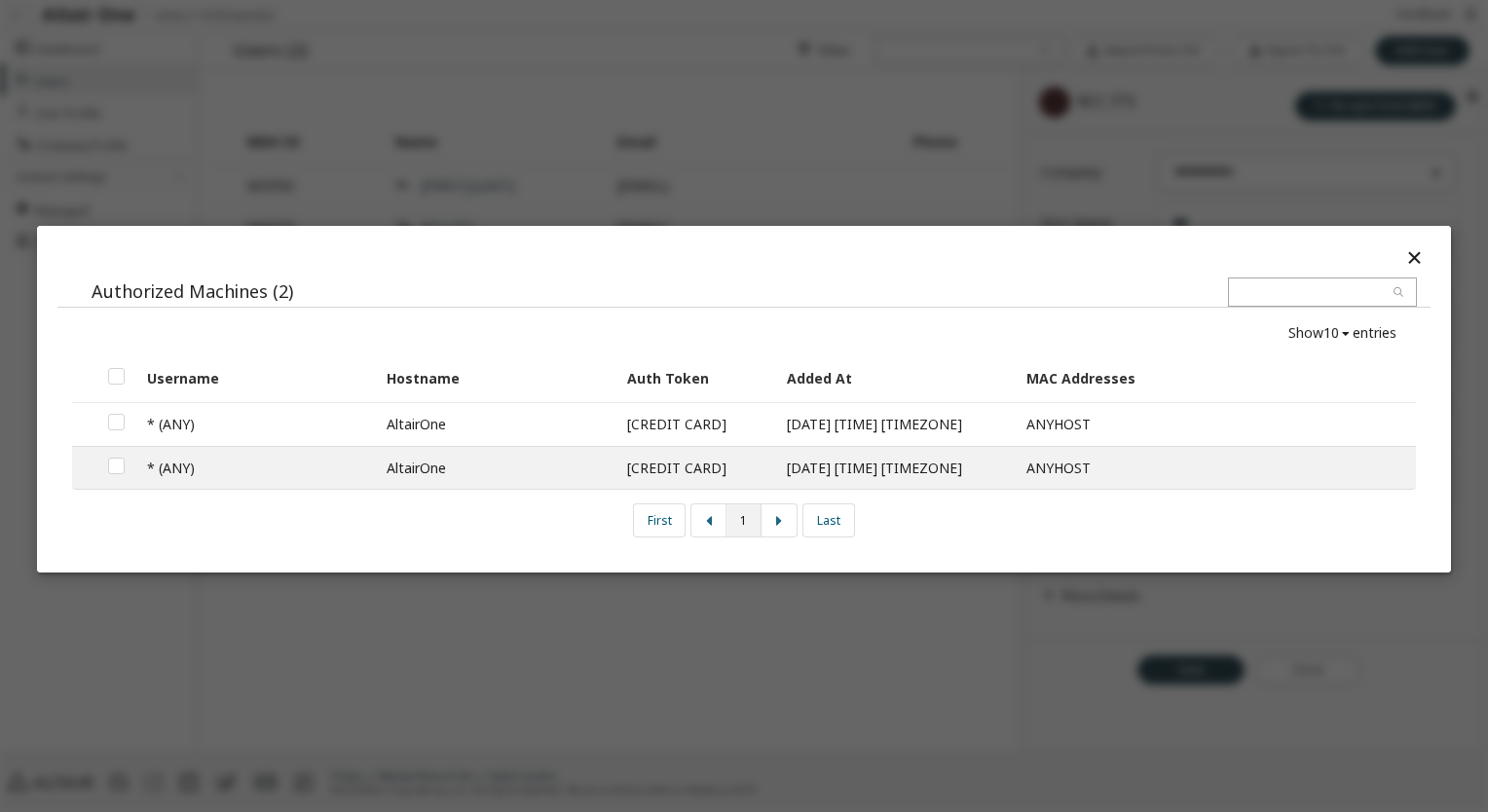 click on "2147...b6de" at bounding box center [696, 424] 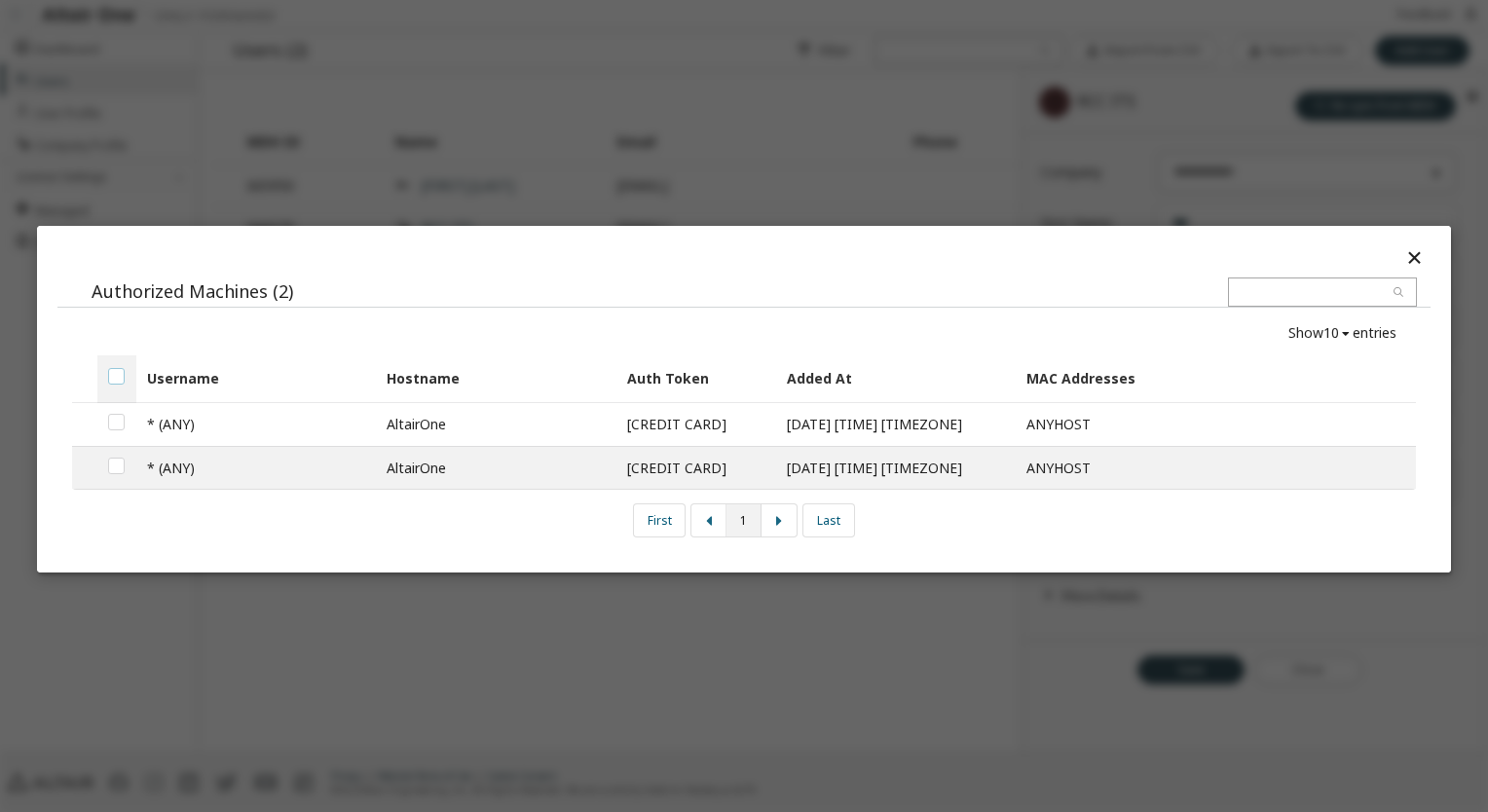 click at bounding box center [116, 368] 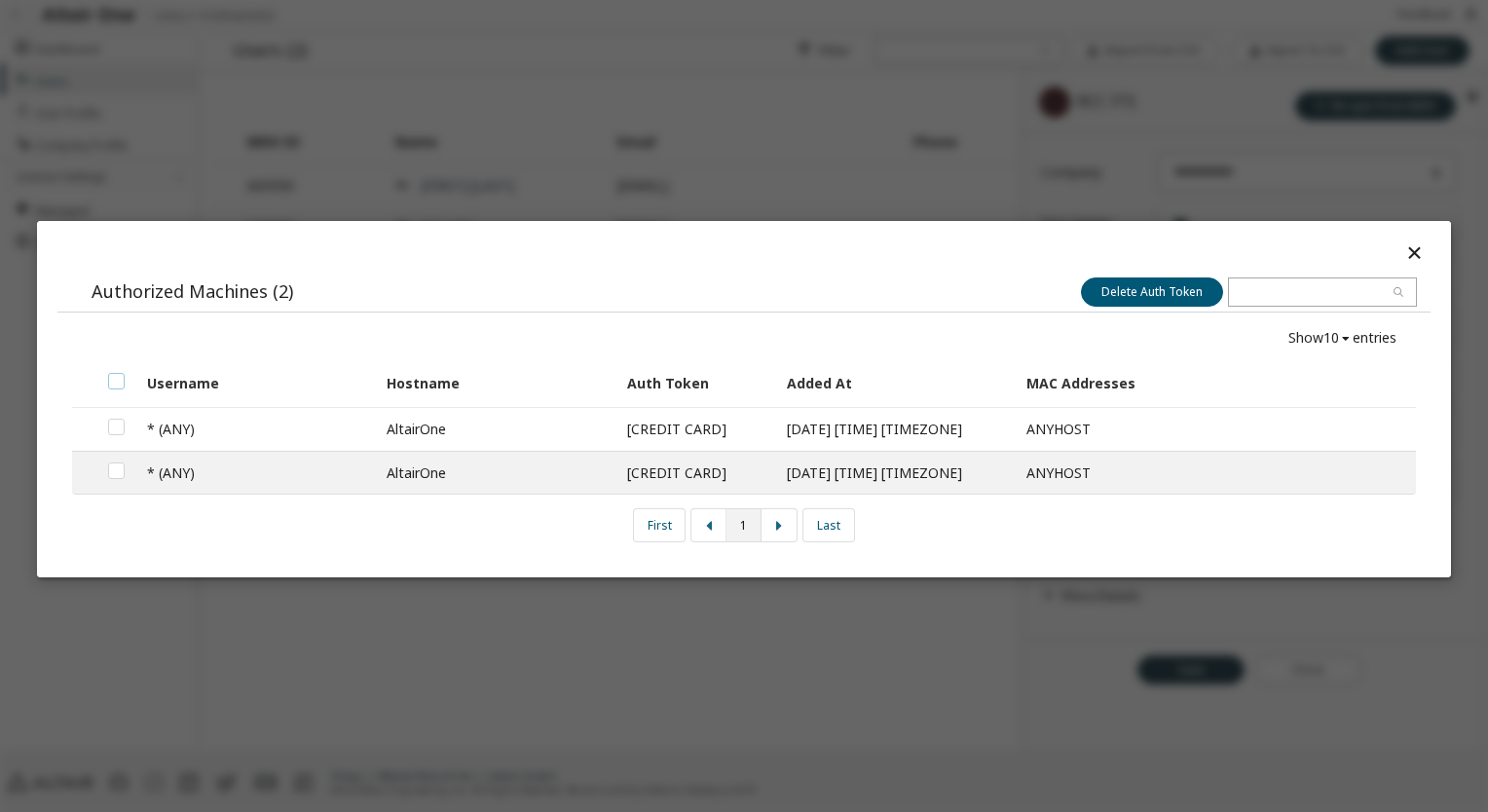 click at bounding box center [116, 373] 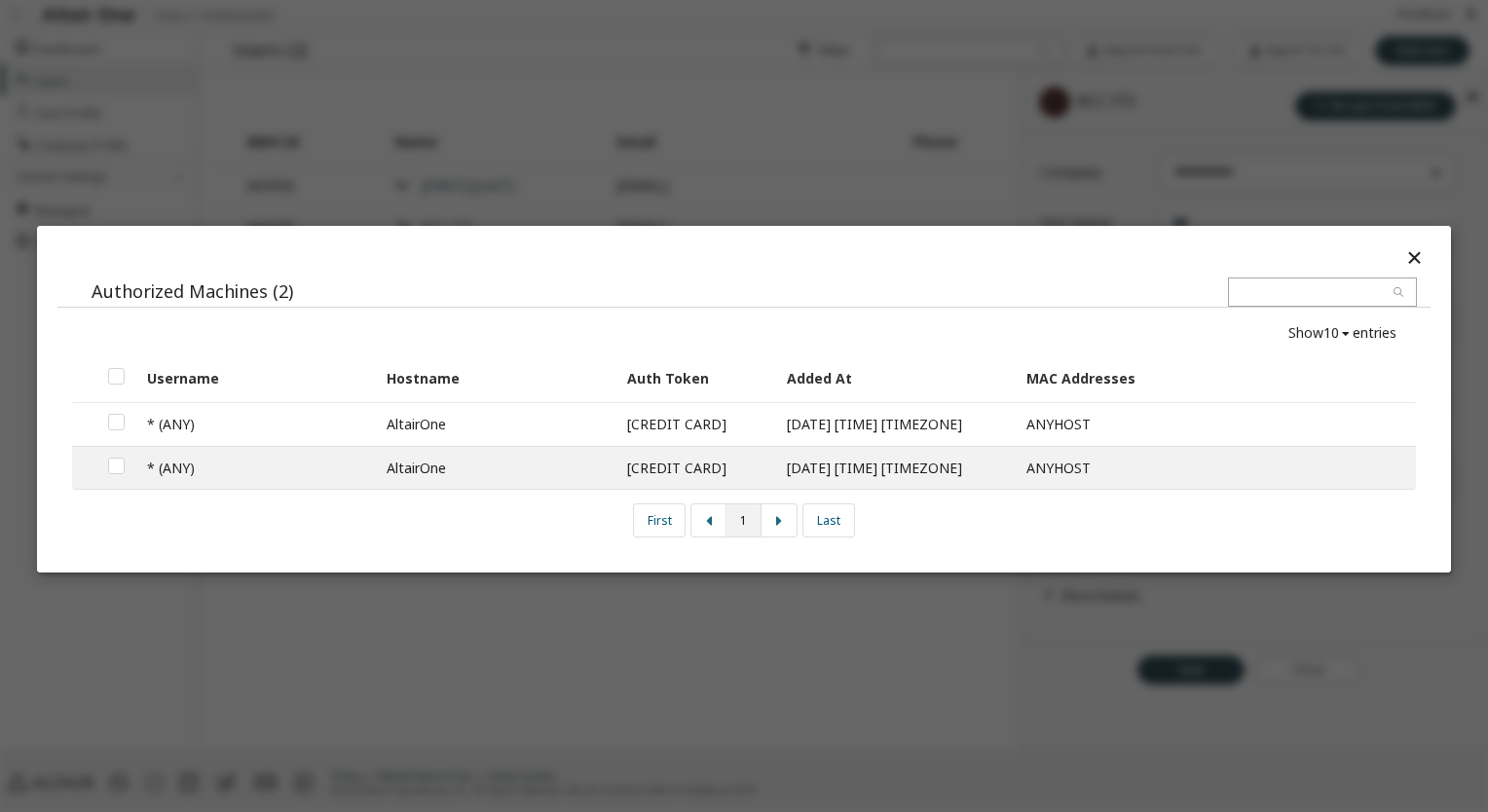 click at bounding box center (1415, 257) 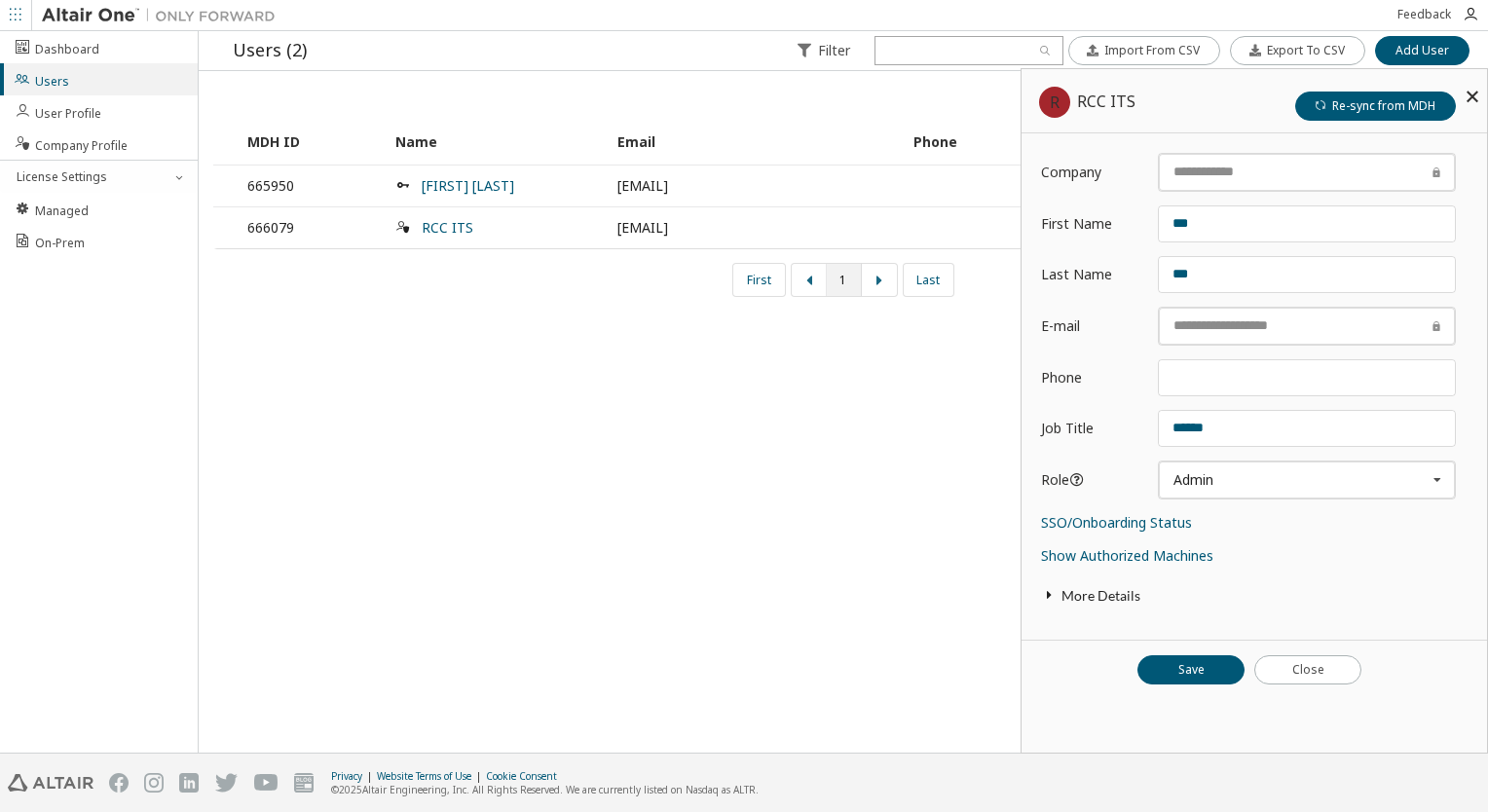 click at bounding box center (1050, 595) 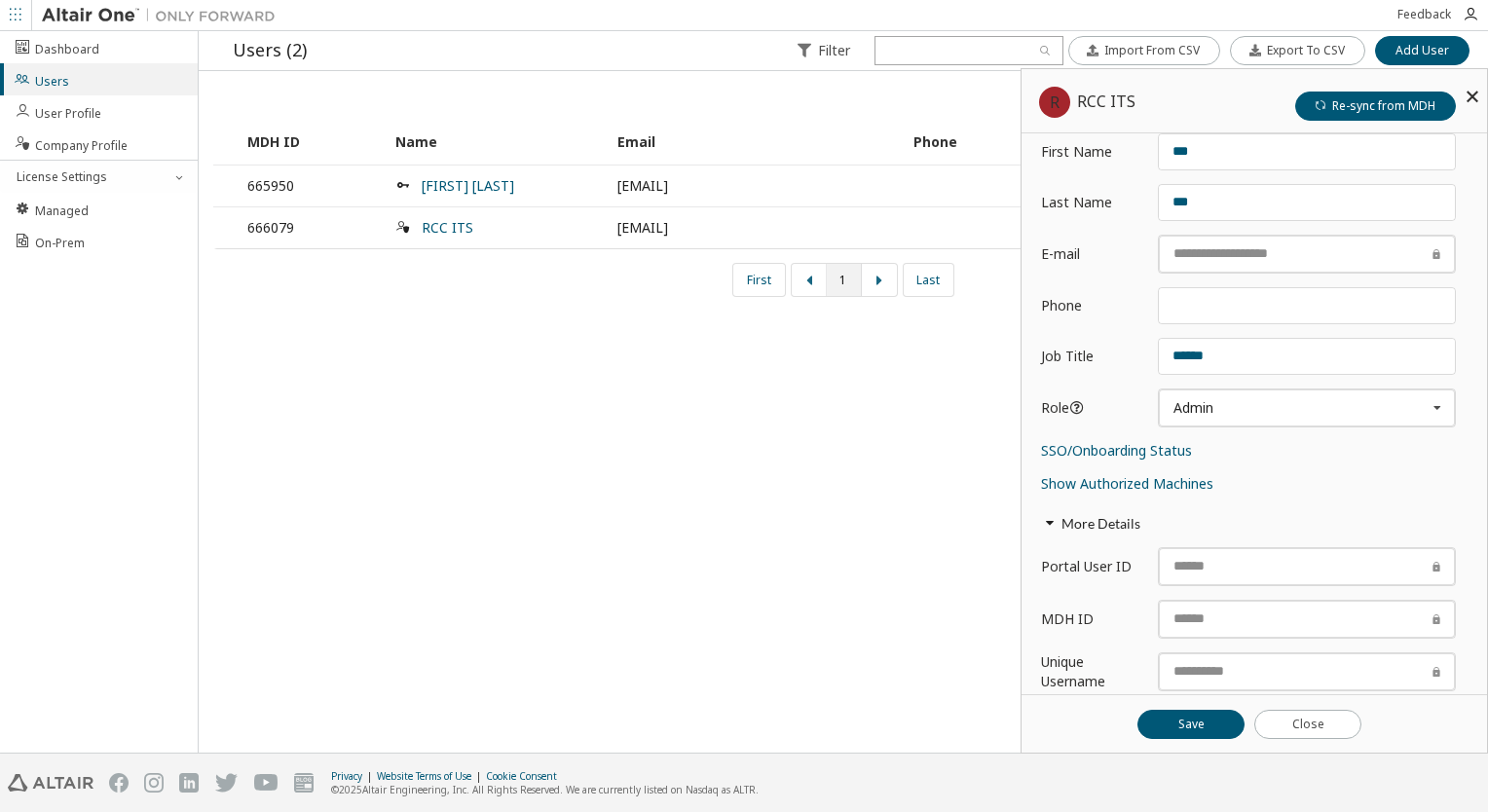 scroll, scrollTop: 90, scrollLeft: 0, axis: vertical 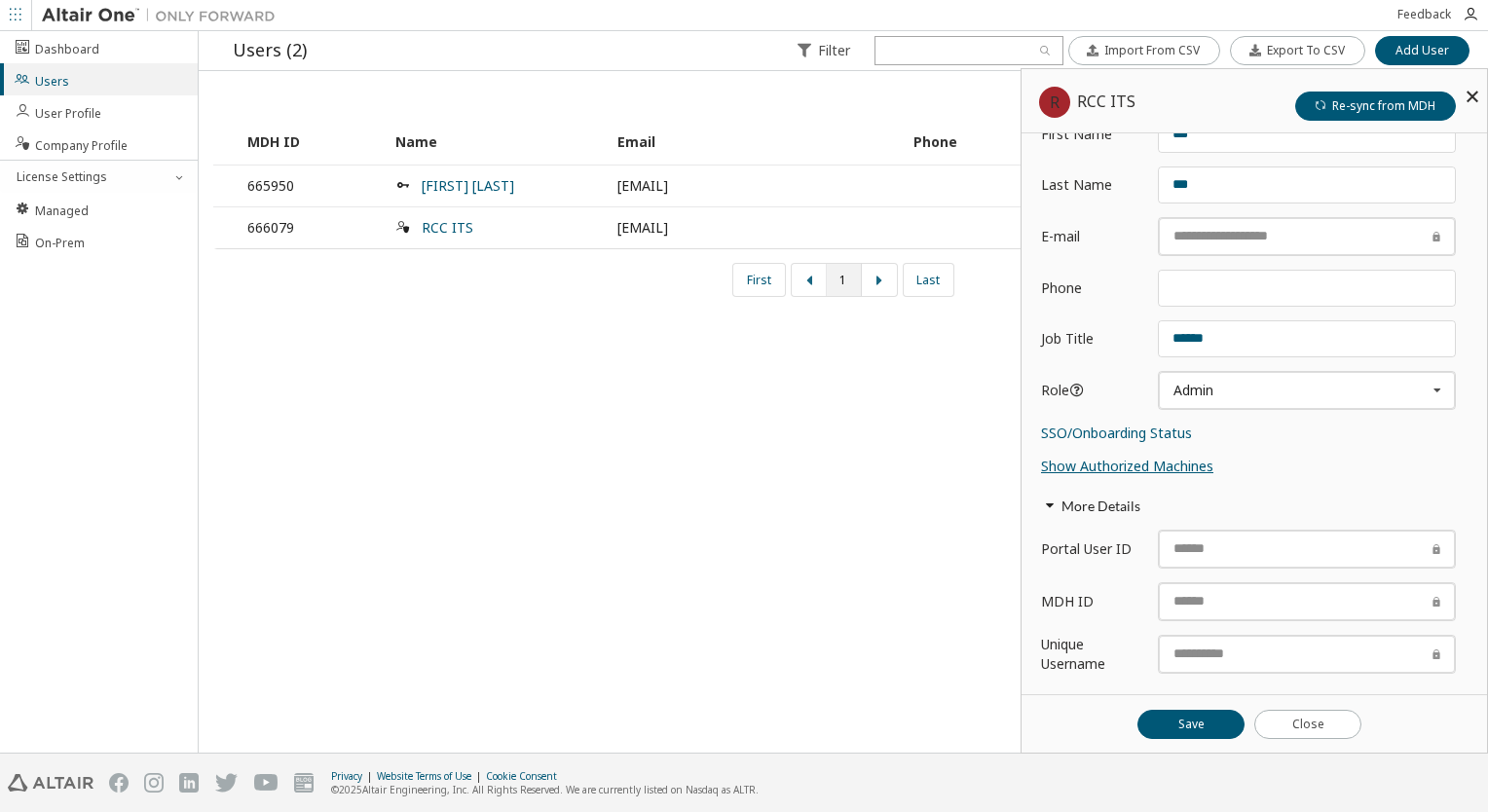 click on "Show Authorized Machines" at bounding box center (1127, 465) 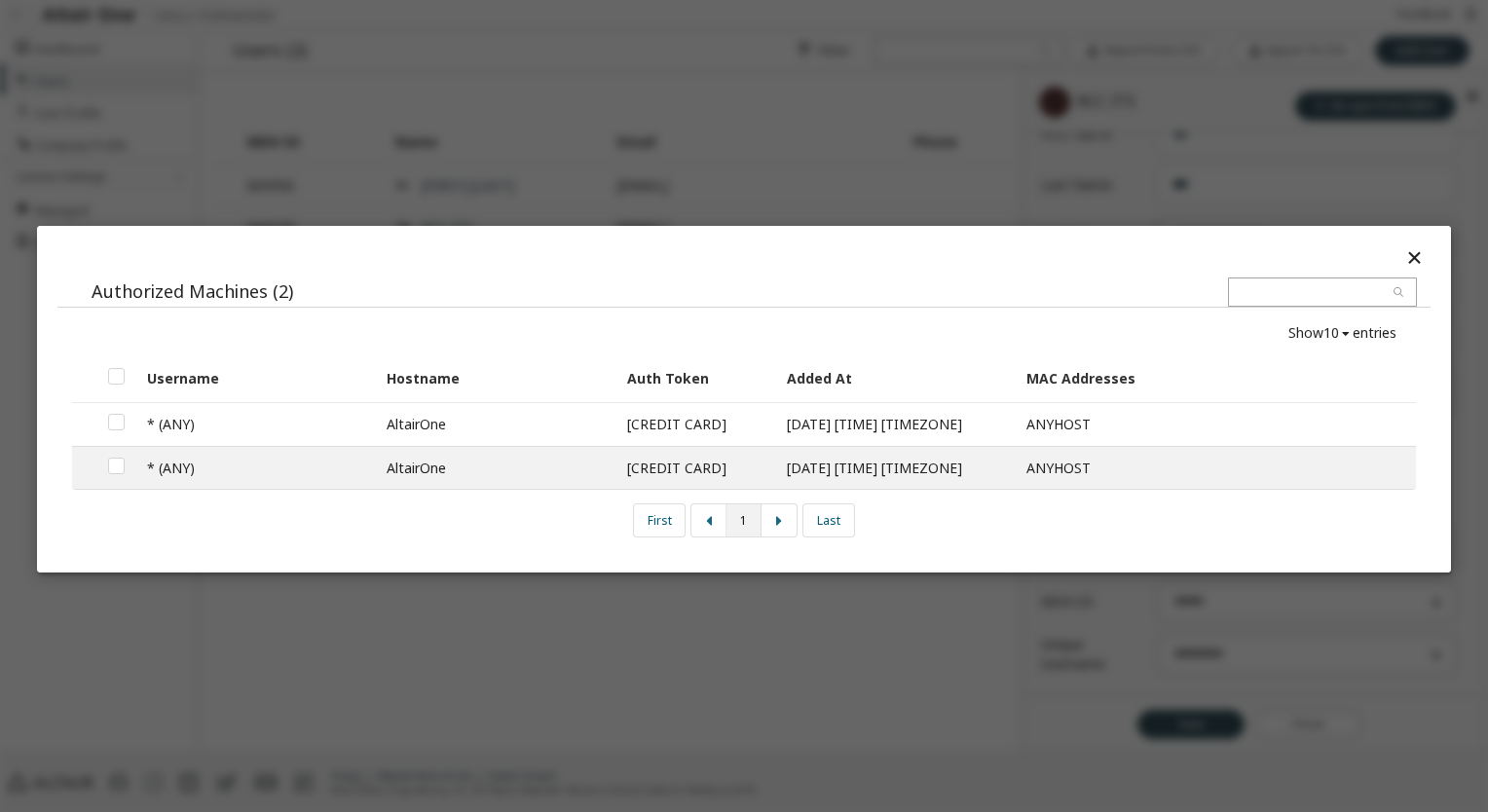 click at bounding box center [1415, 257] 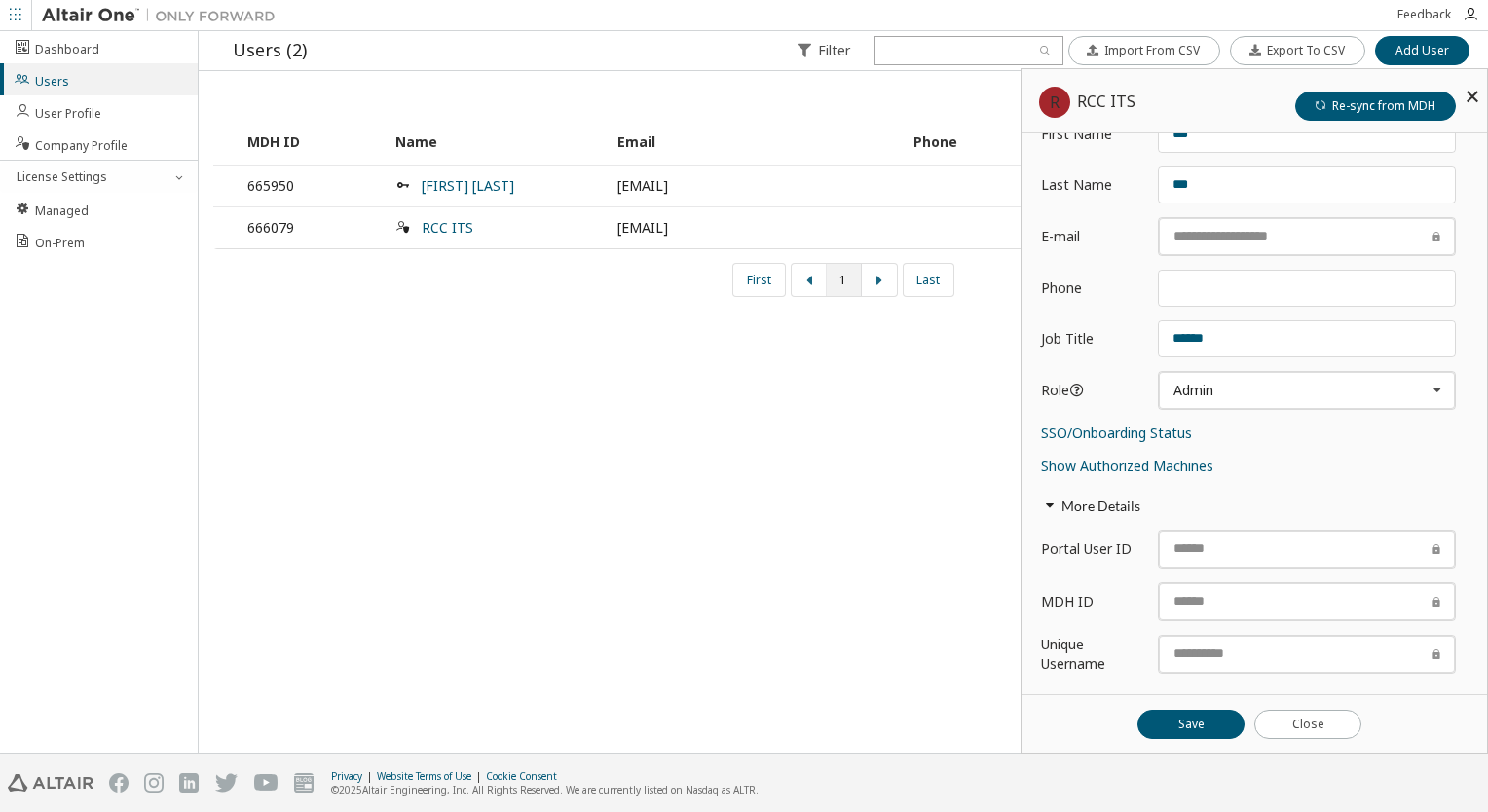 scroll, scrollTop: 0, scrollLeft: 0, axis: both 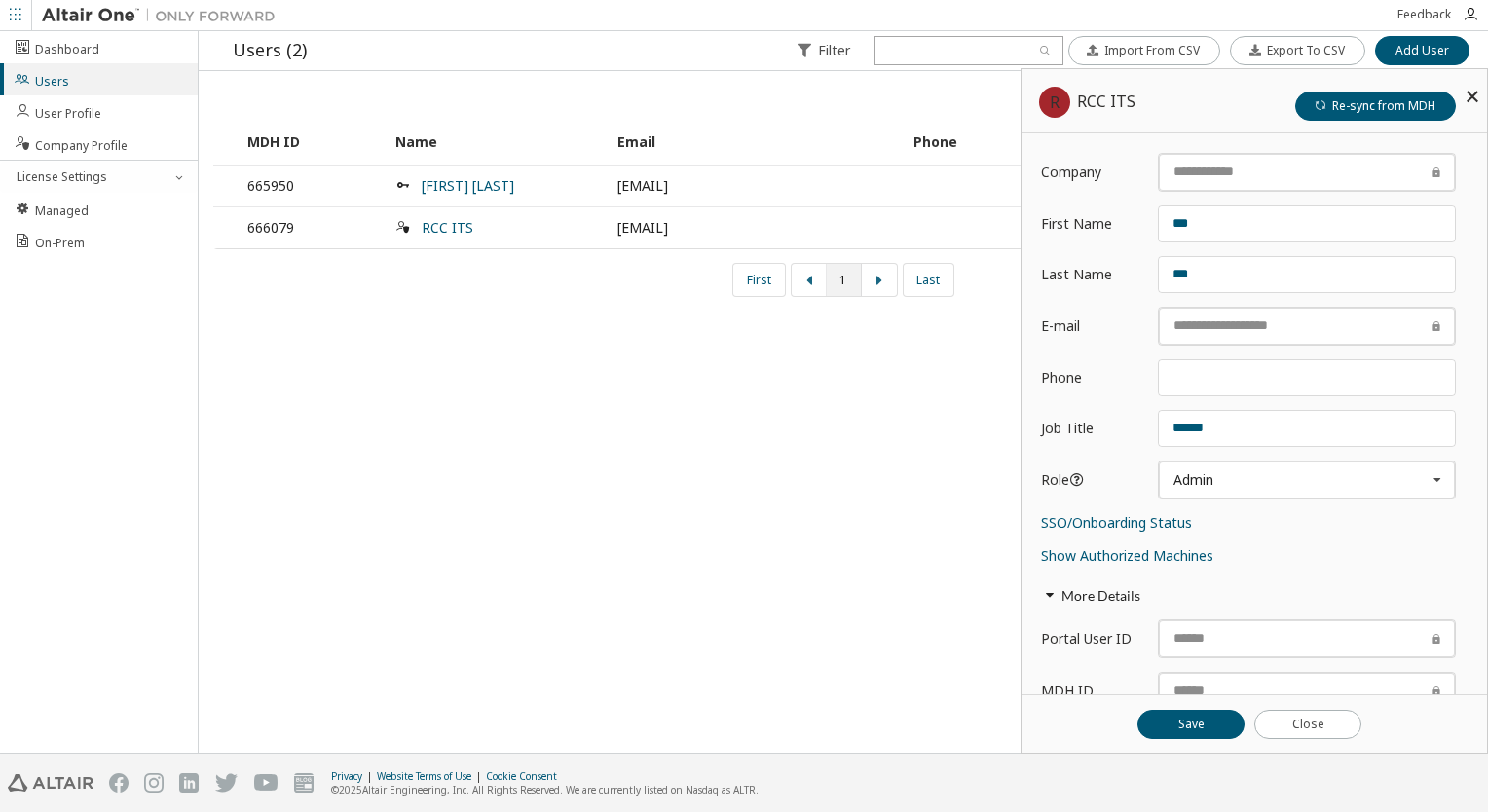 click at bounding box center (1472, 96) 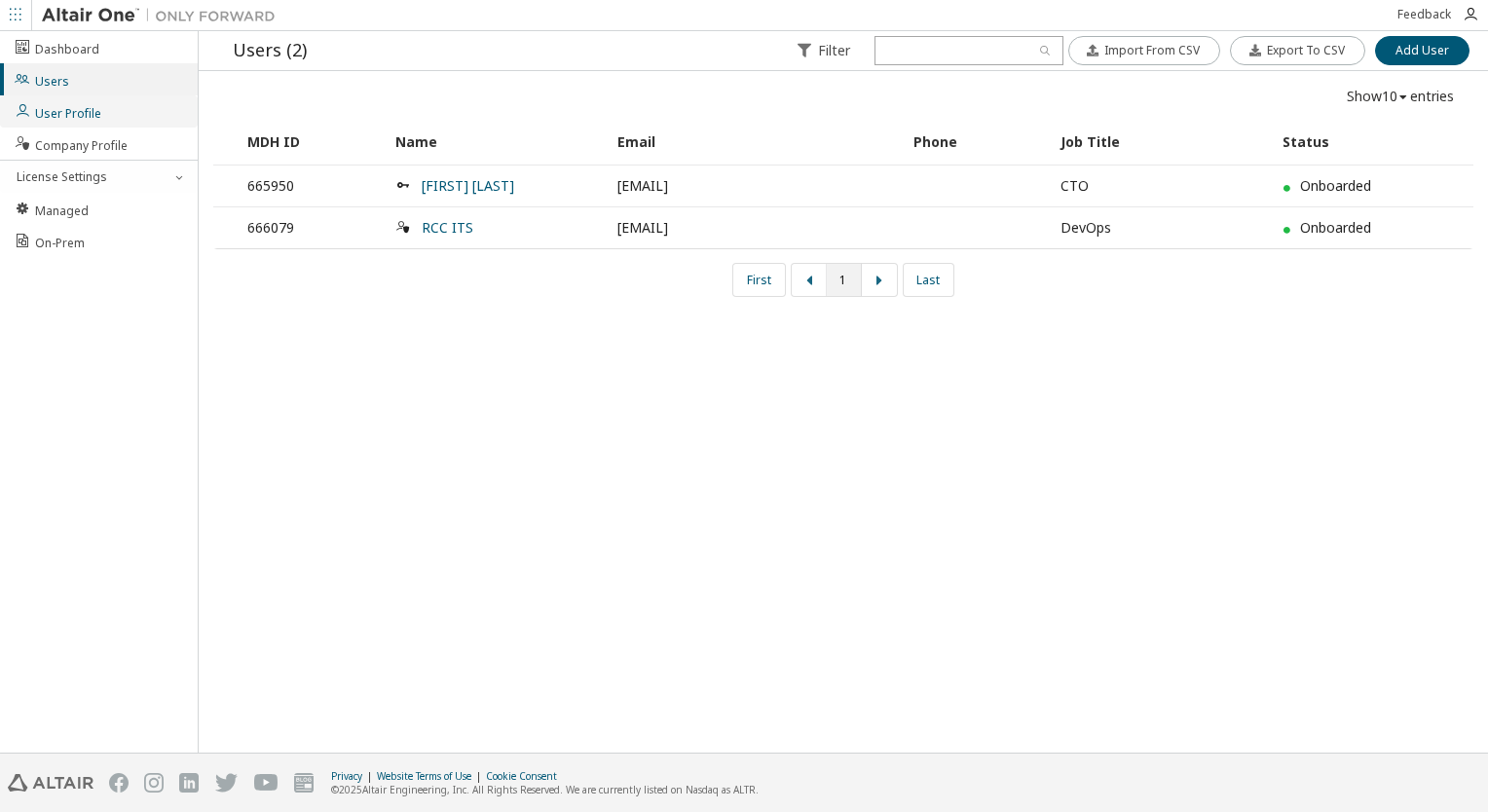 click on "User Profile" at bounding box center [57, 111] 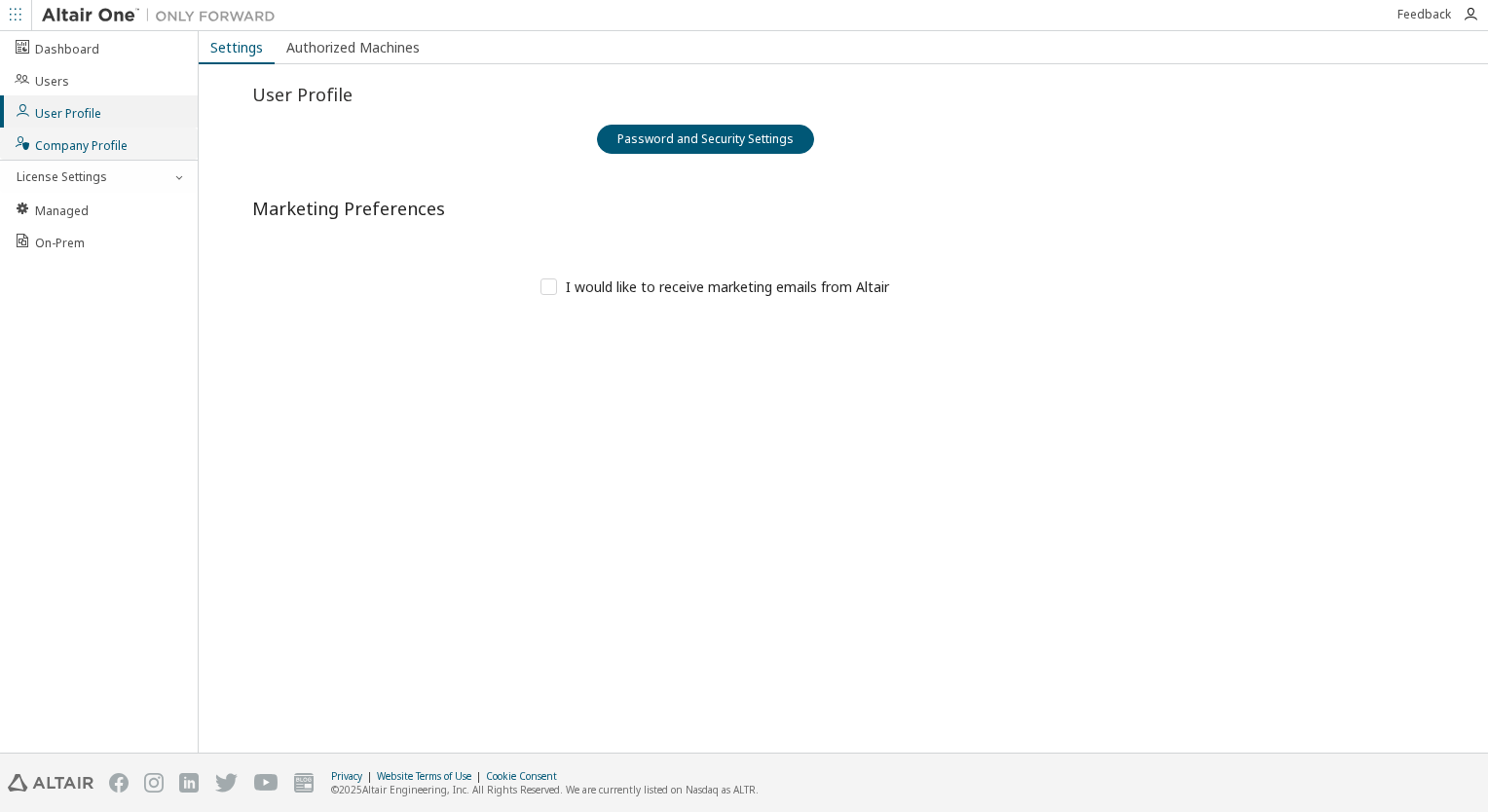 click on "Company Profile" at bounding box center [70, 143] 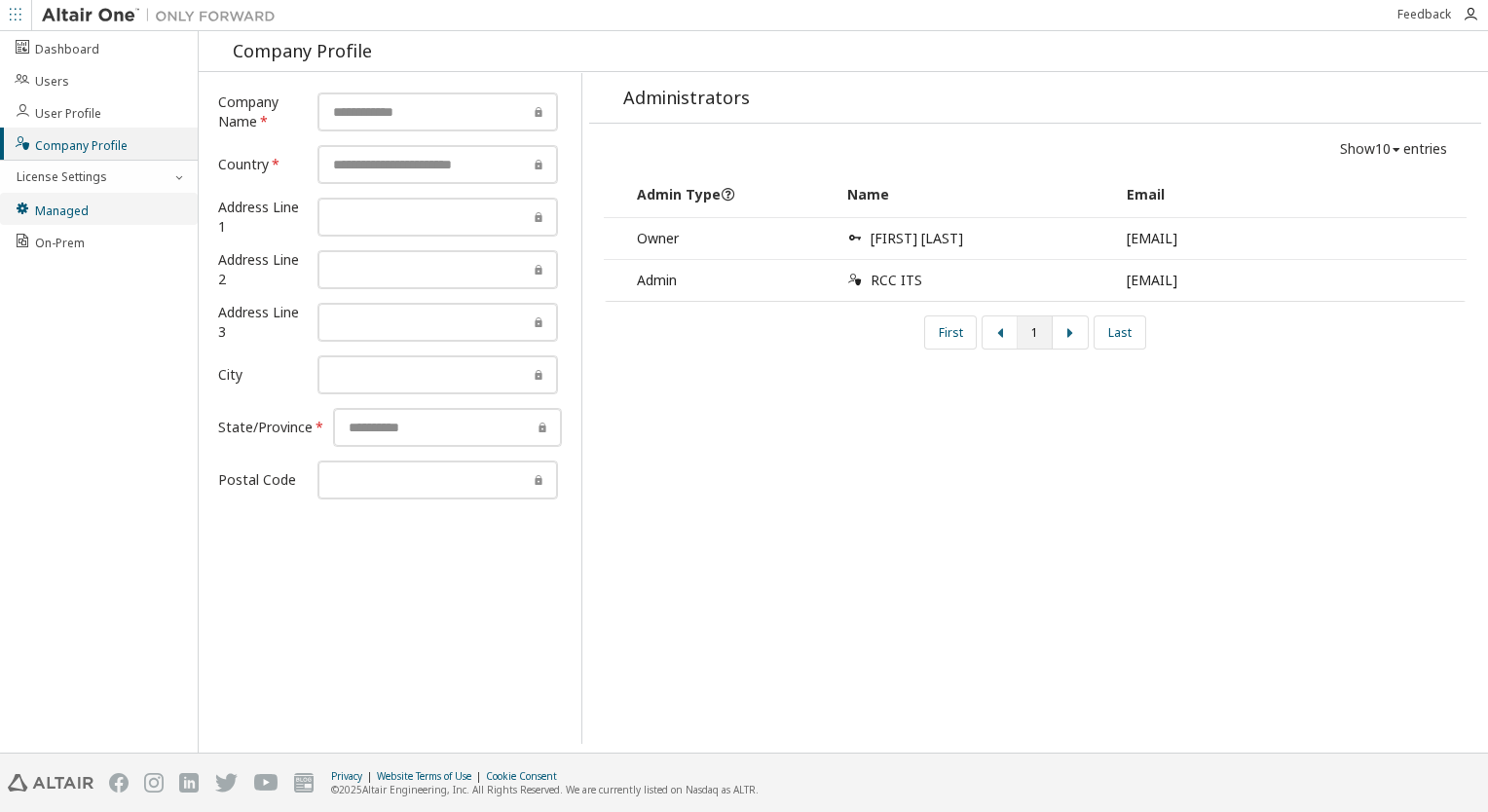 click on "Managed" at bounding box center [98, 208] 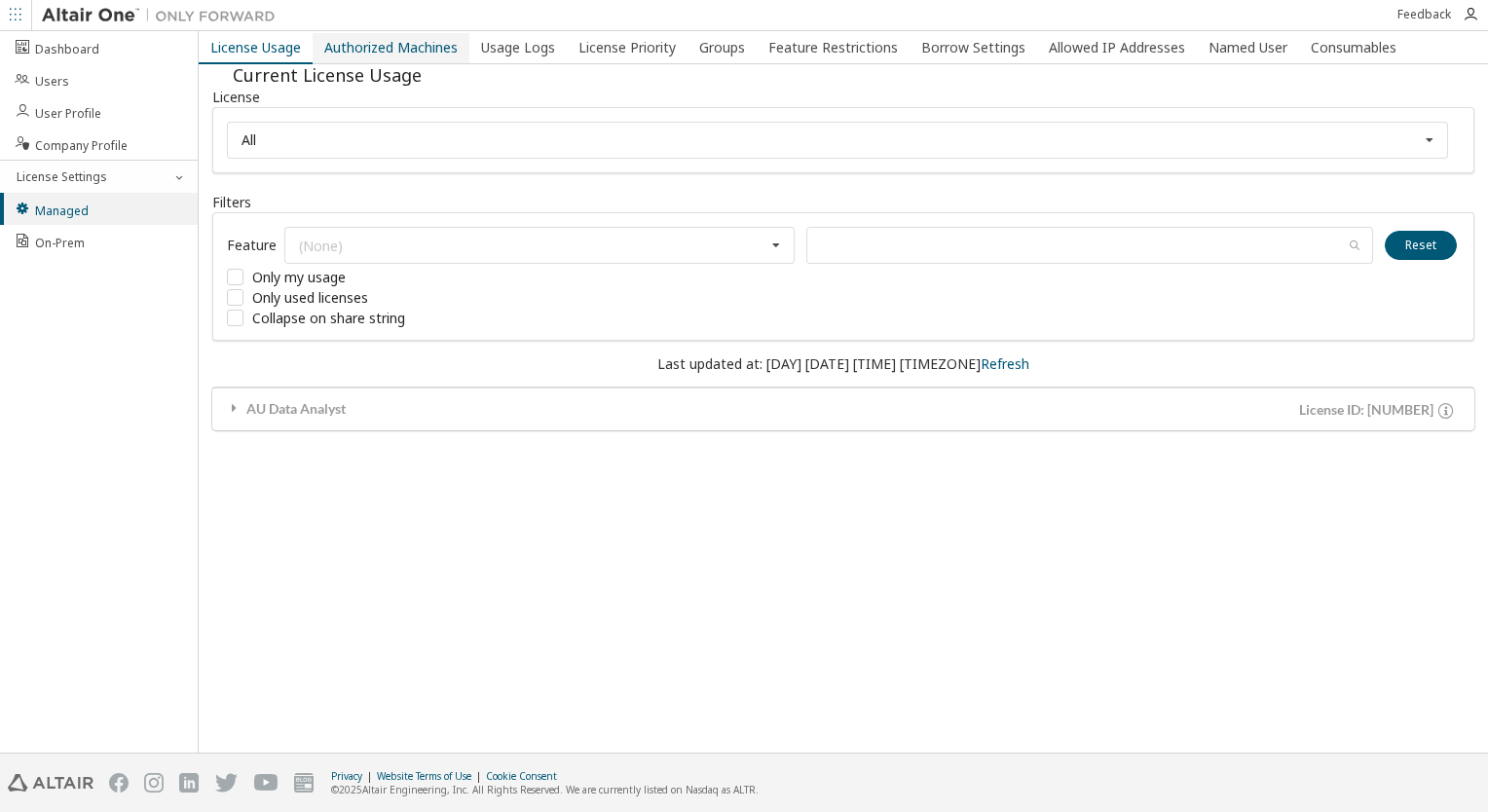 click on "Authorized Machines" at bounding box center (391, 48) 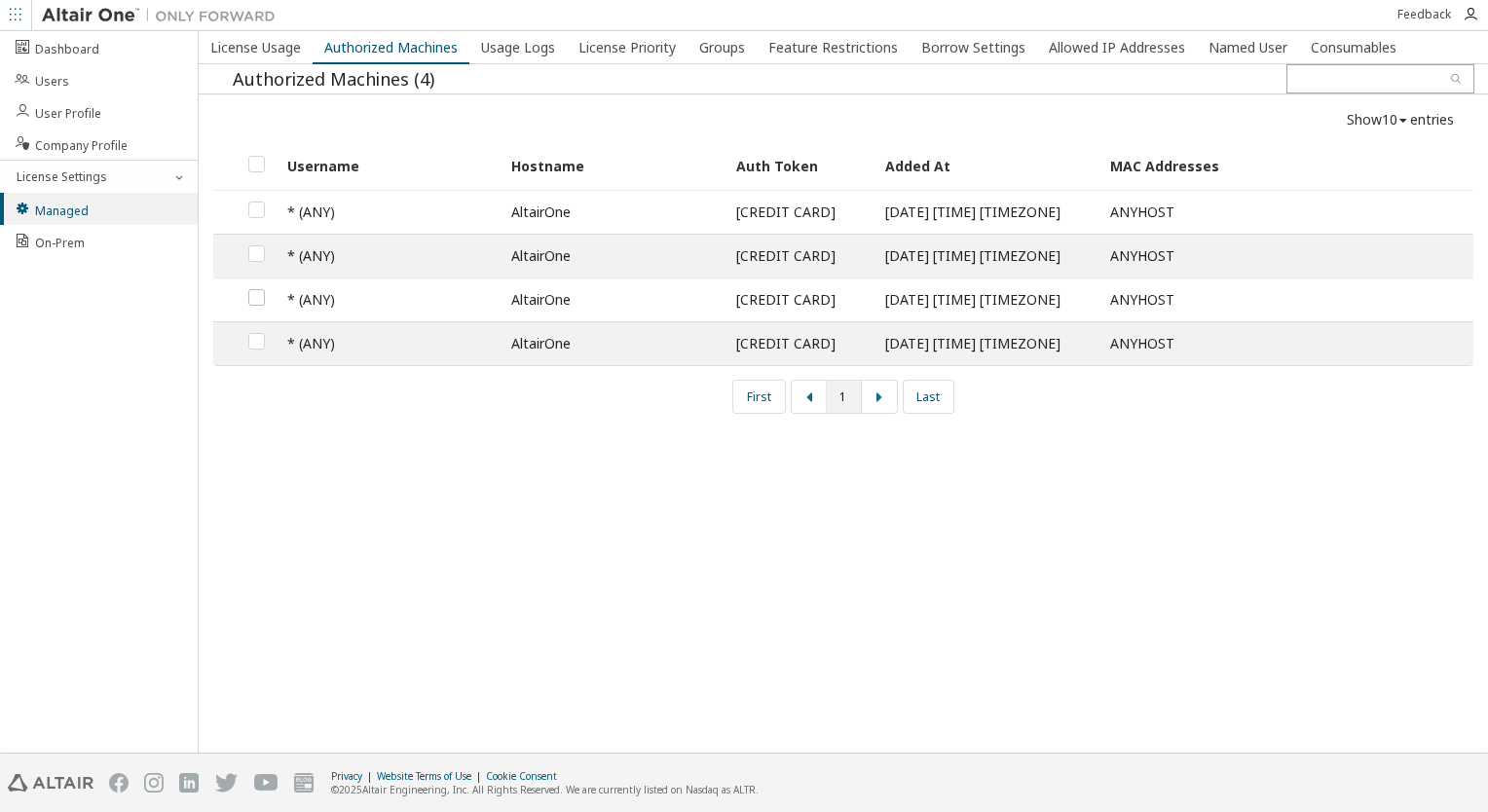 click at bounding box center [256, 289] 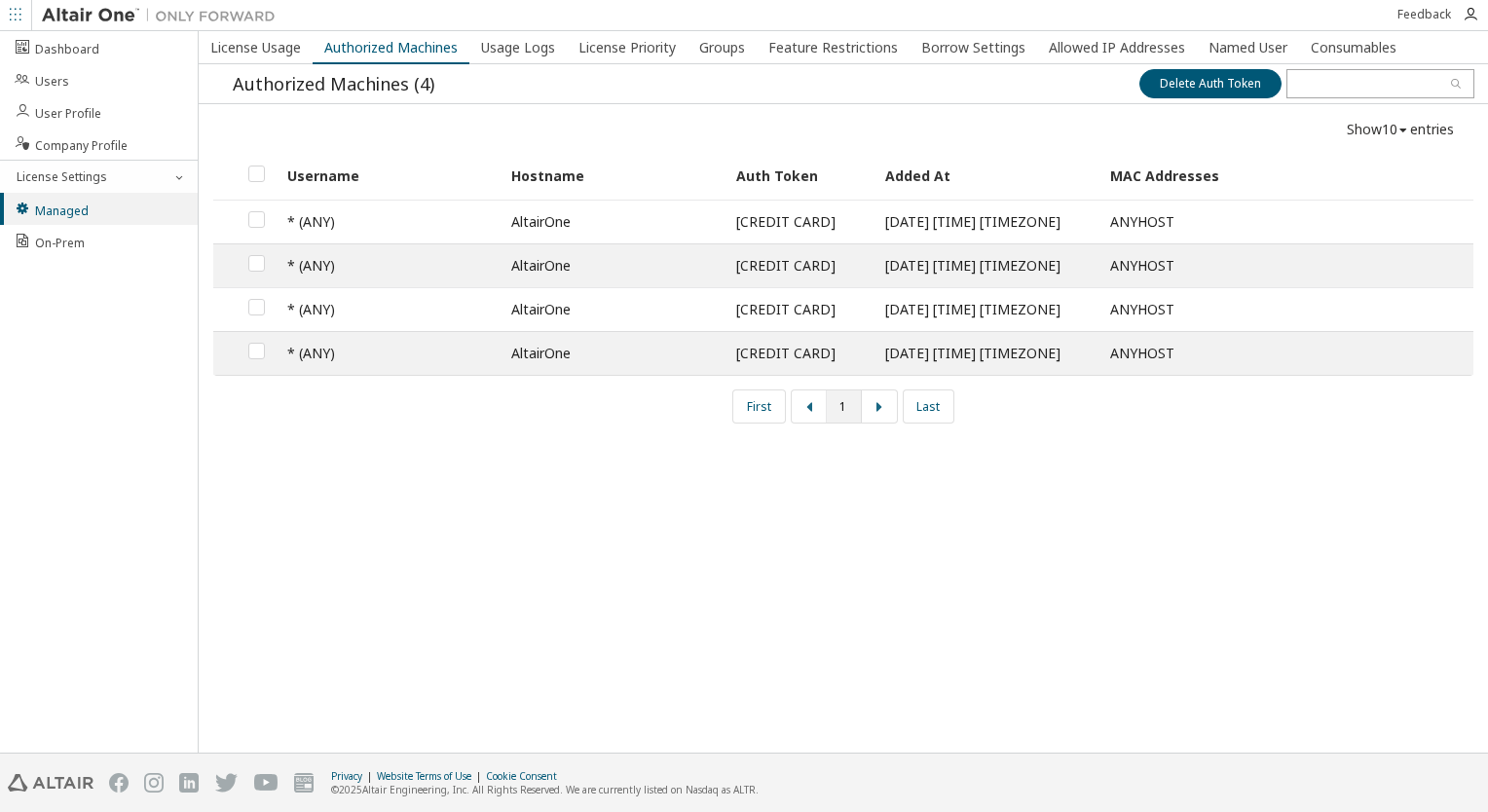 click at bounding box center [257, 352] 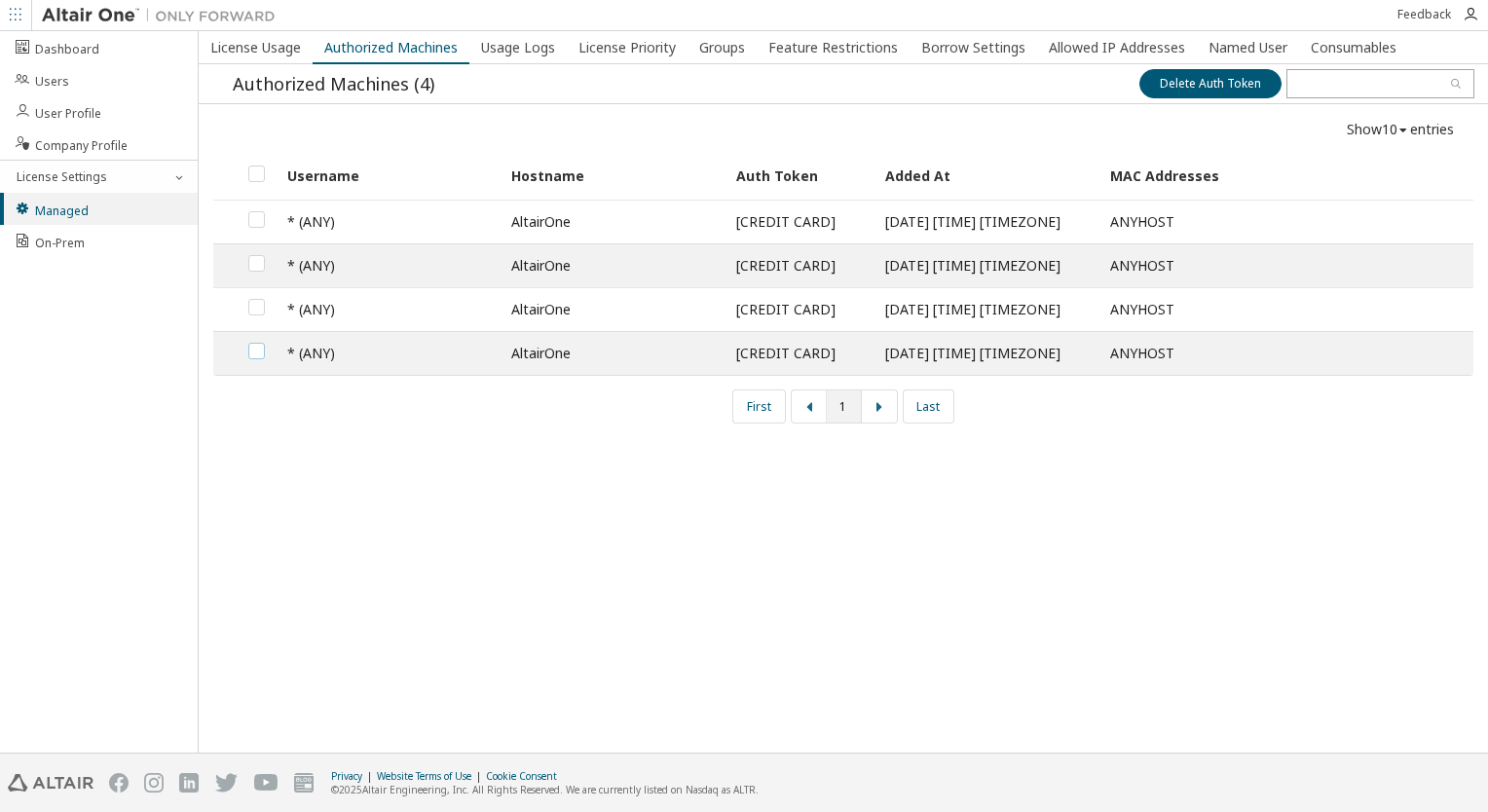 click at bounding box center (256, 343) 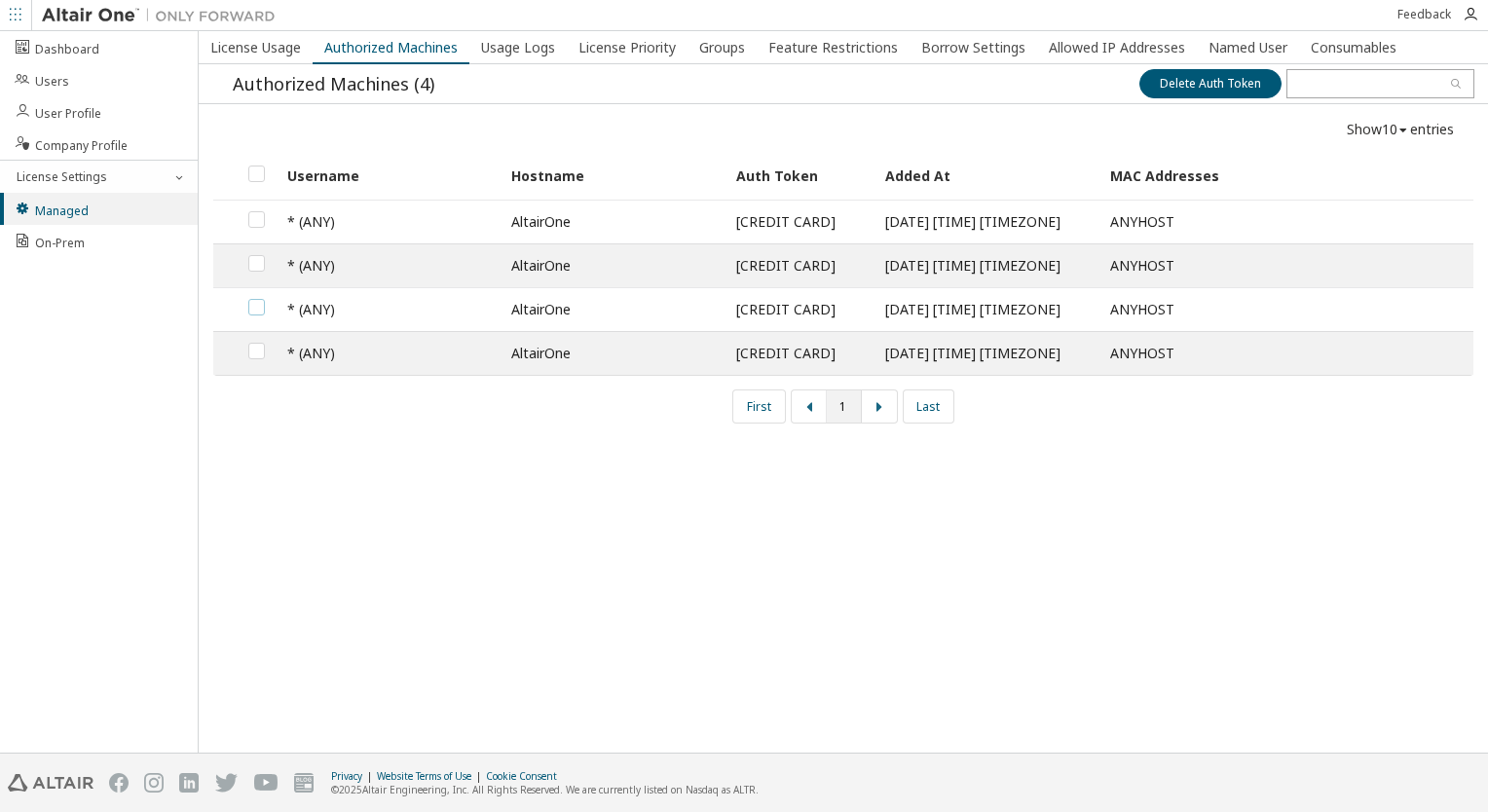 click at bounding box center [256, 299] 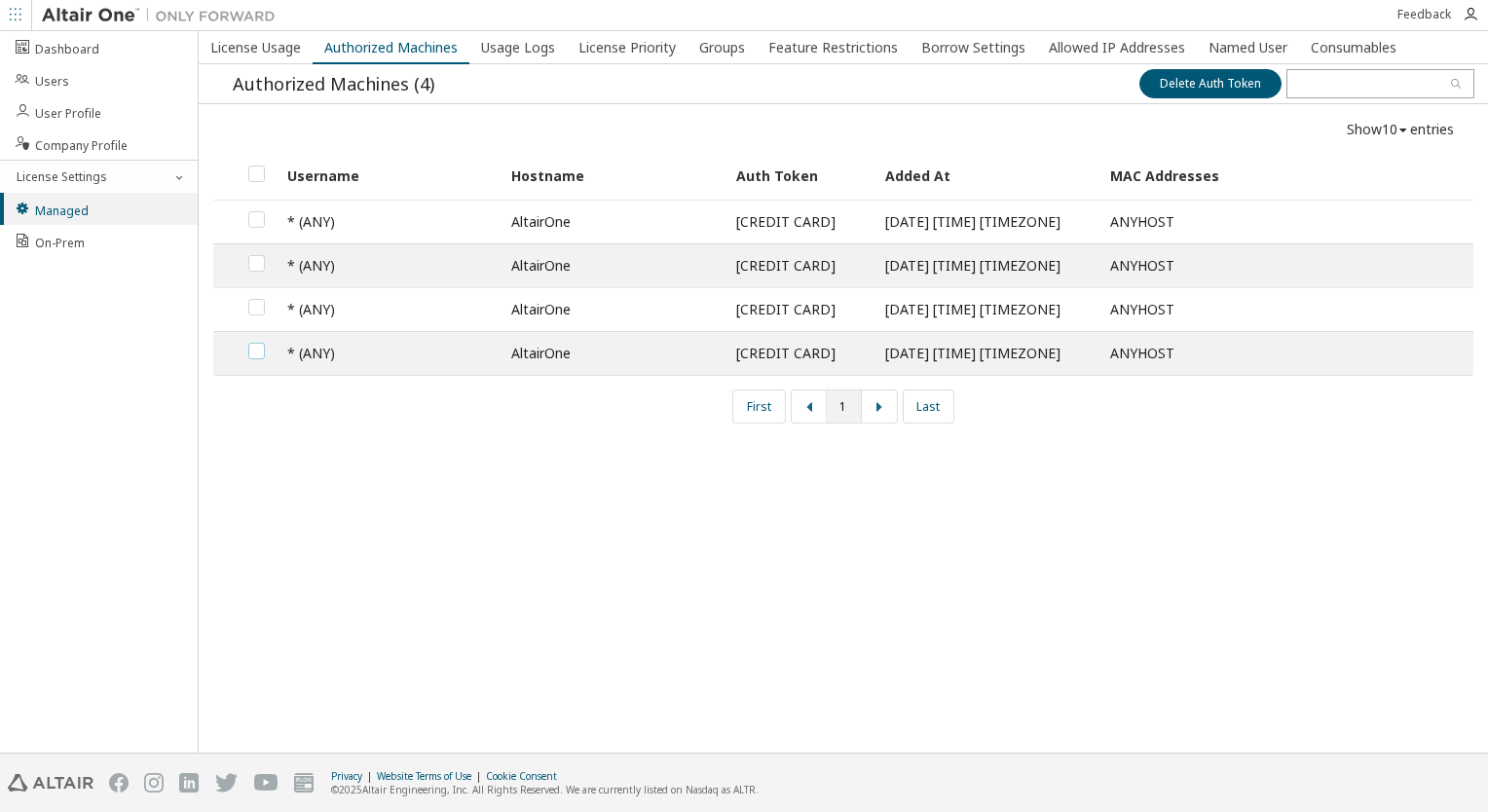 click at bounding box center (256, 343) 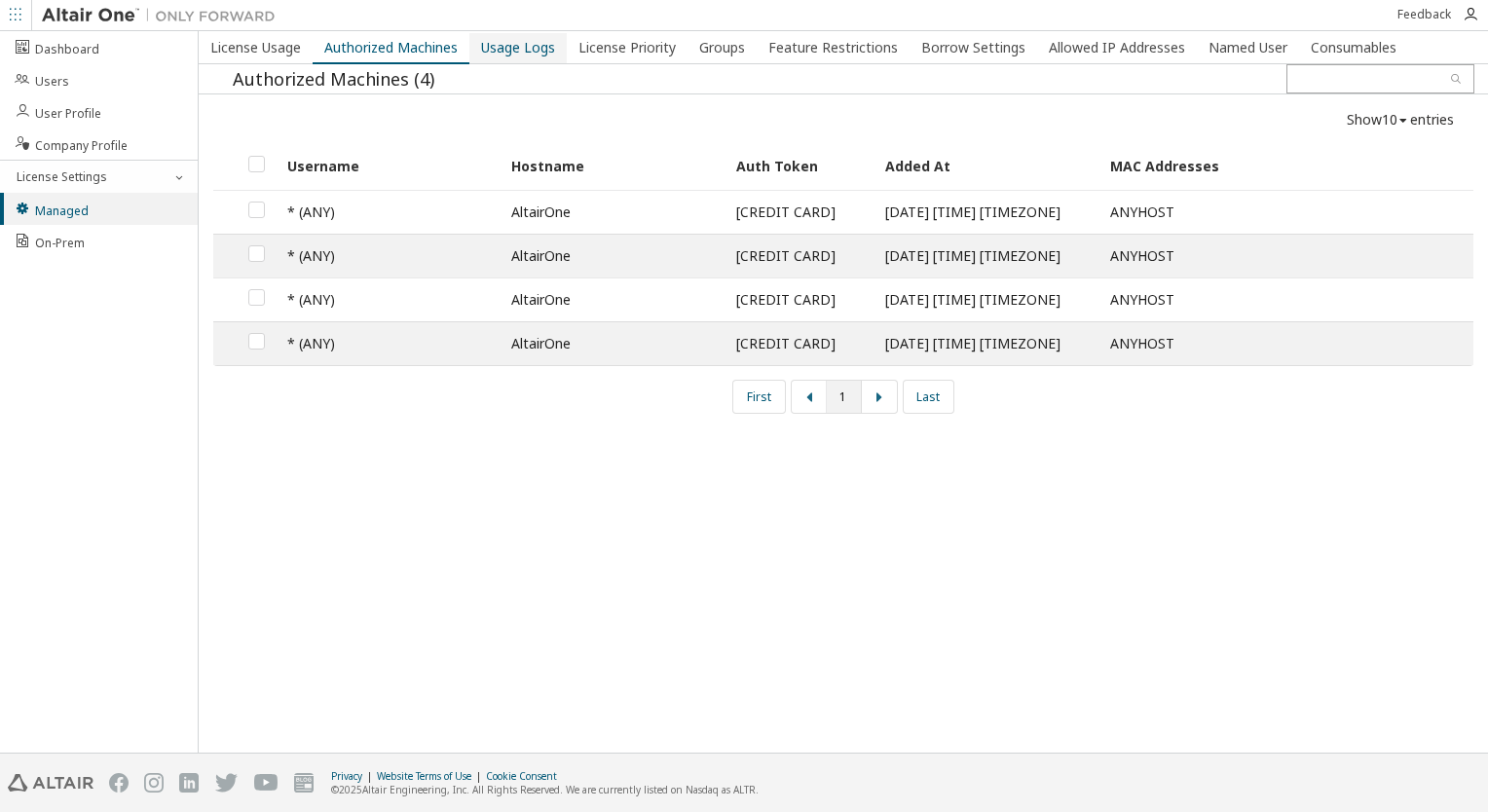 click on "Usage Logs" at bounding box center [518, 48] 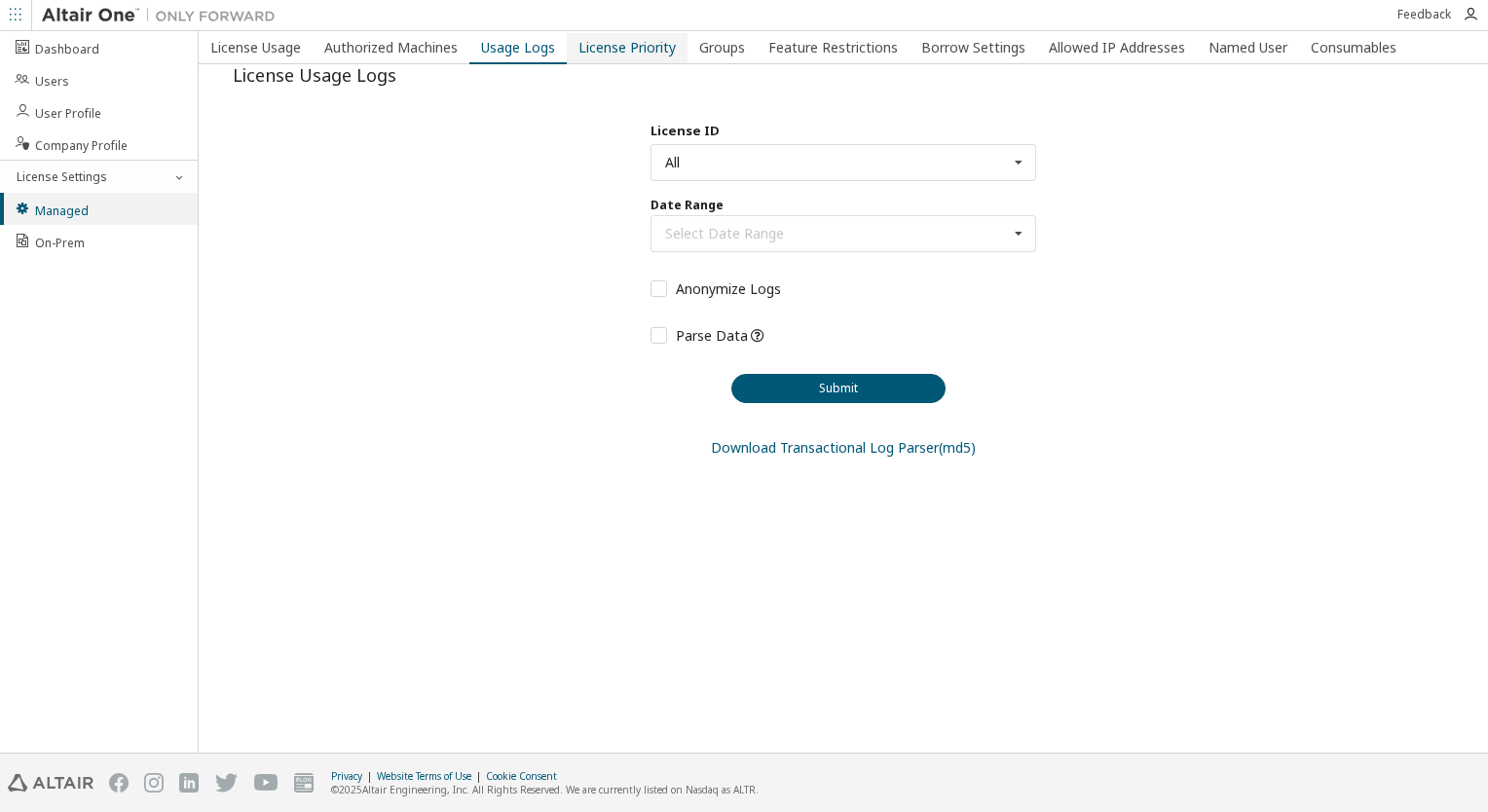 click on "License Priority" at bounding box center [627, 48] 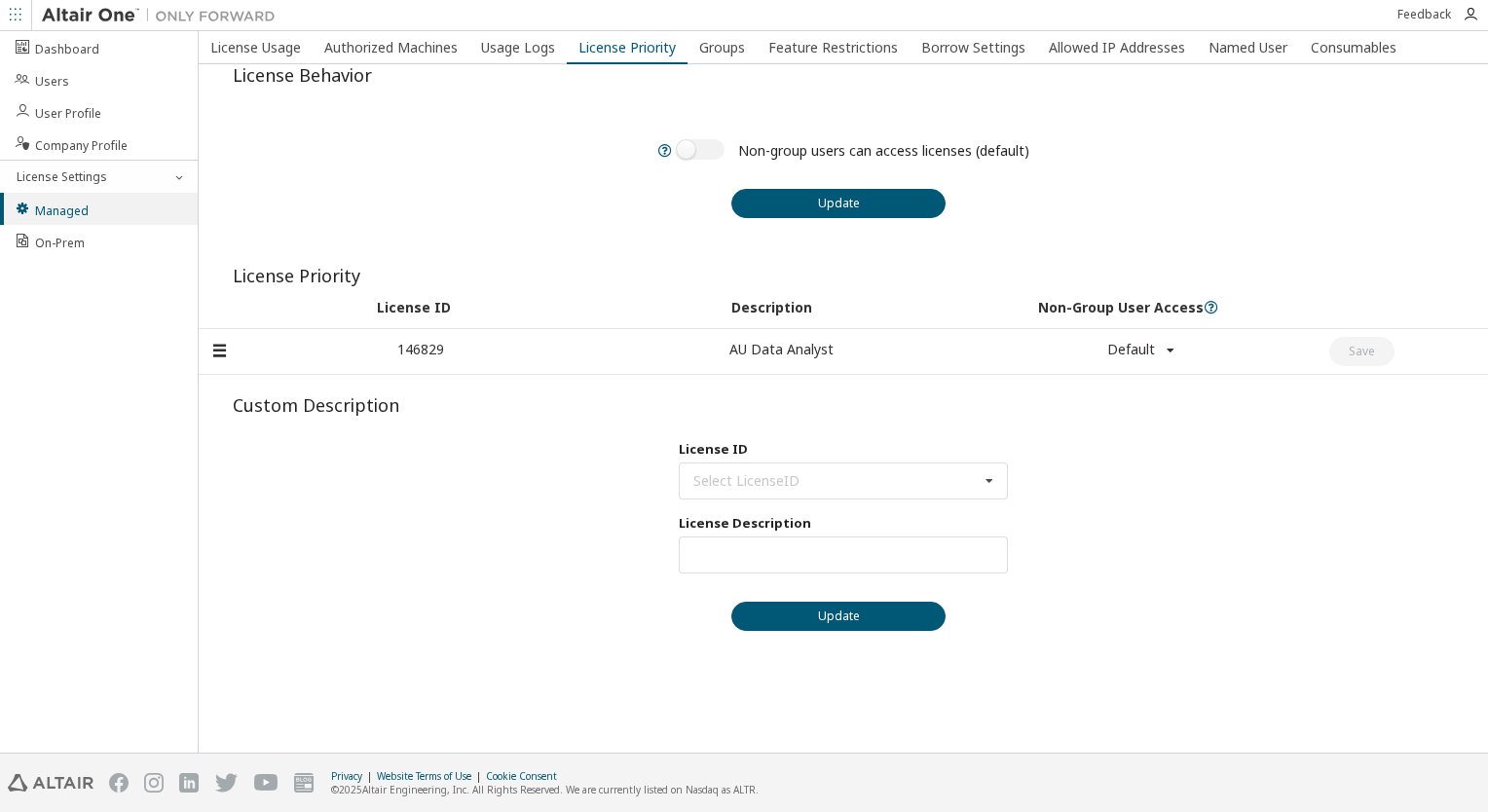 click on "Default Default True False" at bounding box center [1140, 350] 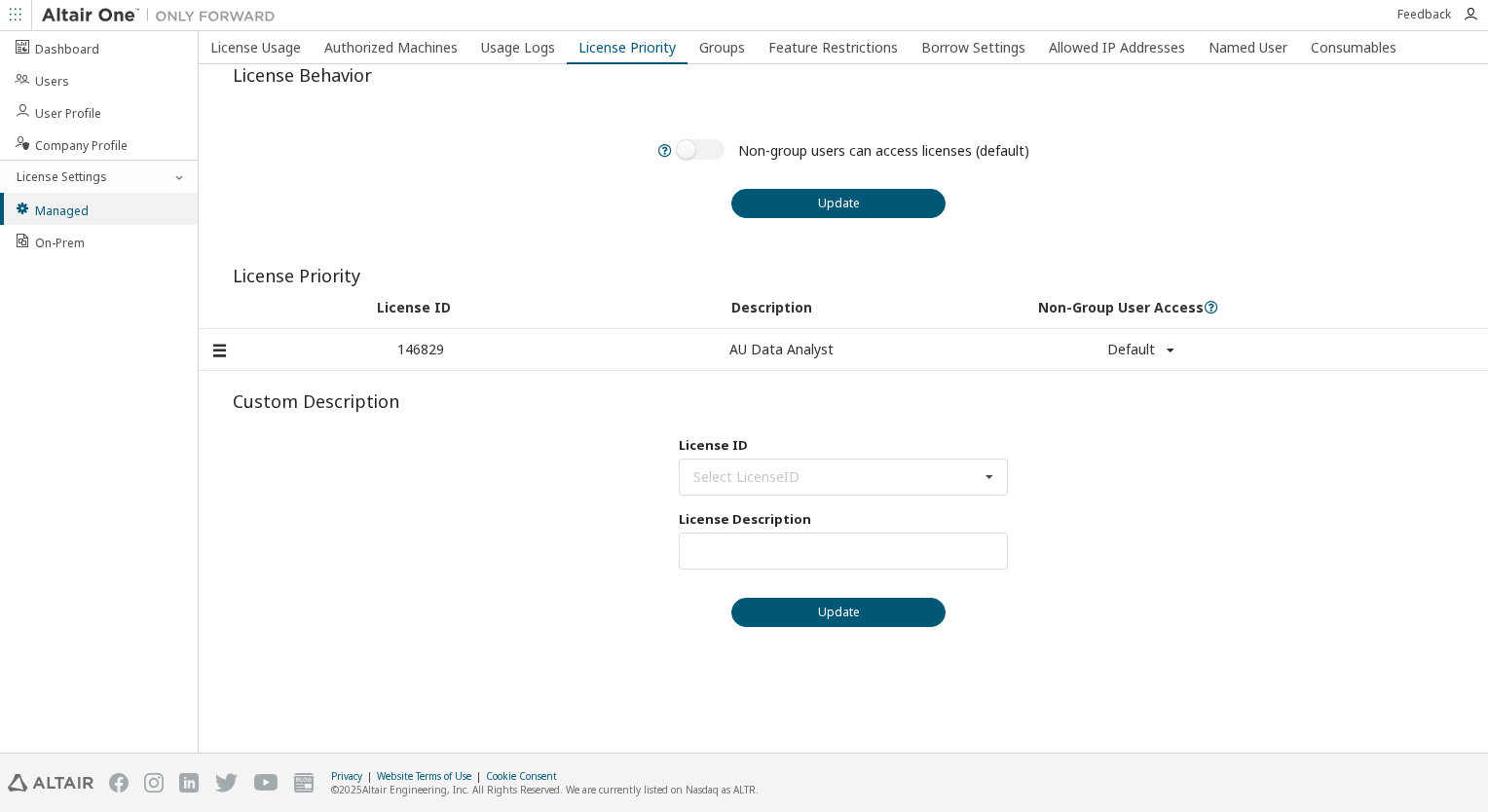 click on "License Behavior Non-group users can access licenses (default) Update License Priority License ID Description Non-Group User Access  146829 AU Data Analyst  Default Default True False Custom Description License ID Select LicenseID 146829 - AU Data Analyst  License Description Max Units:  Update" at bounding box center (843, 317) 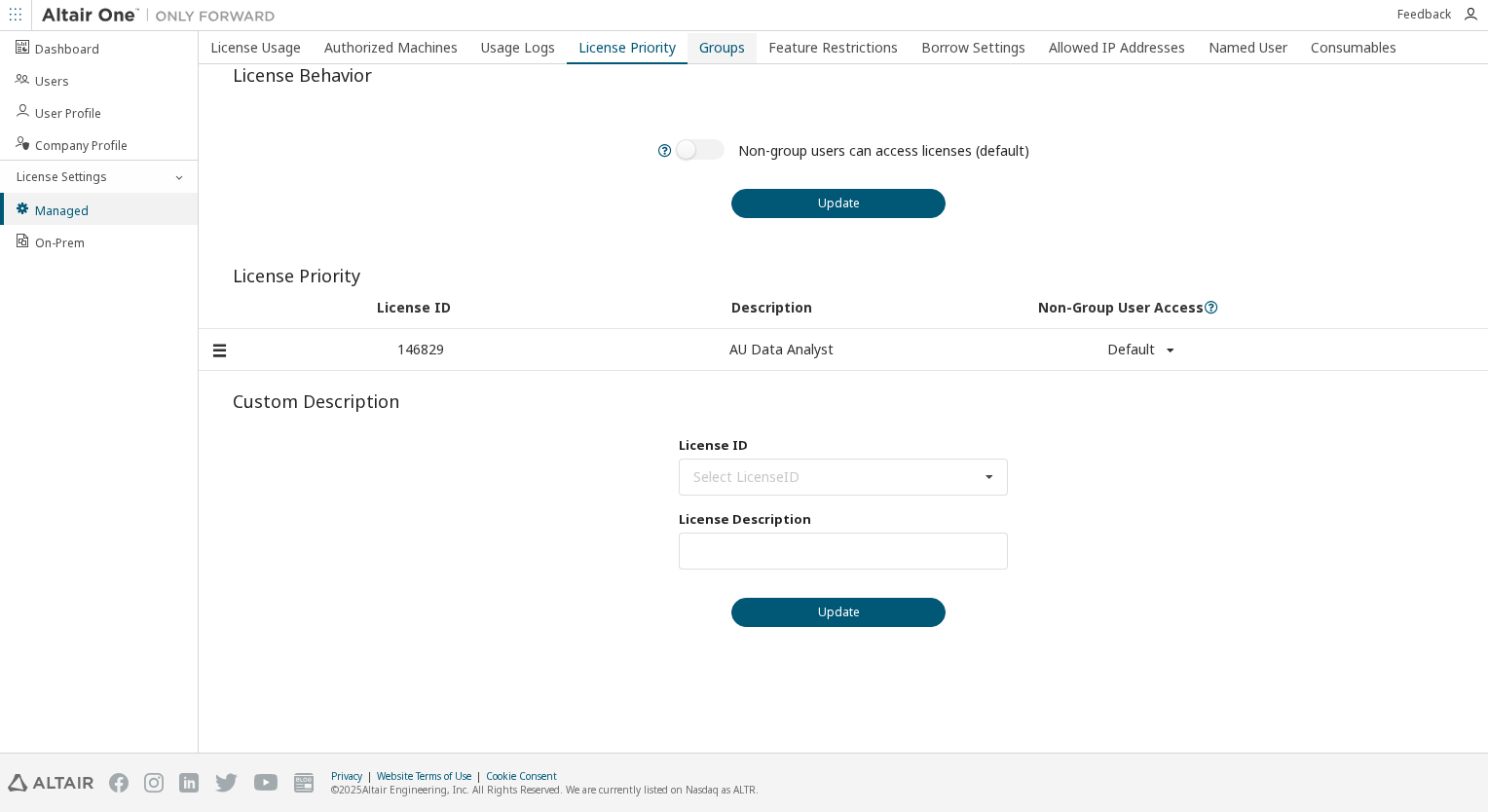 click on "Groups" at bounding box center [722, 48] 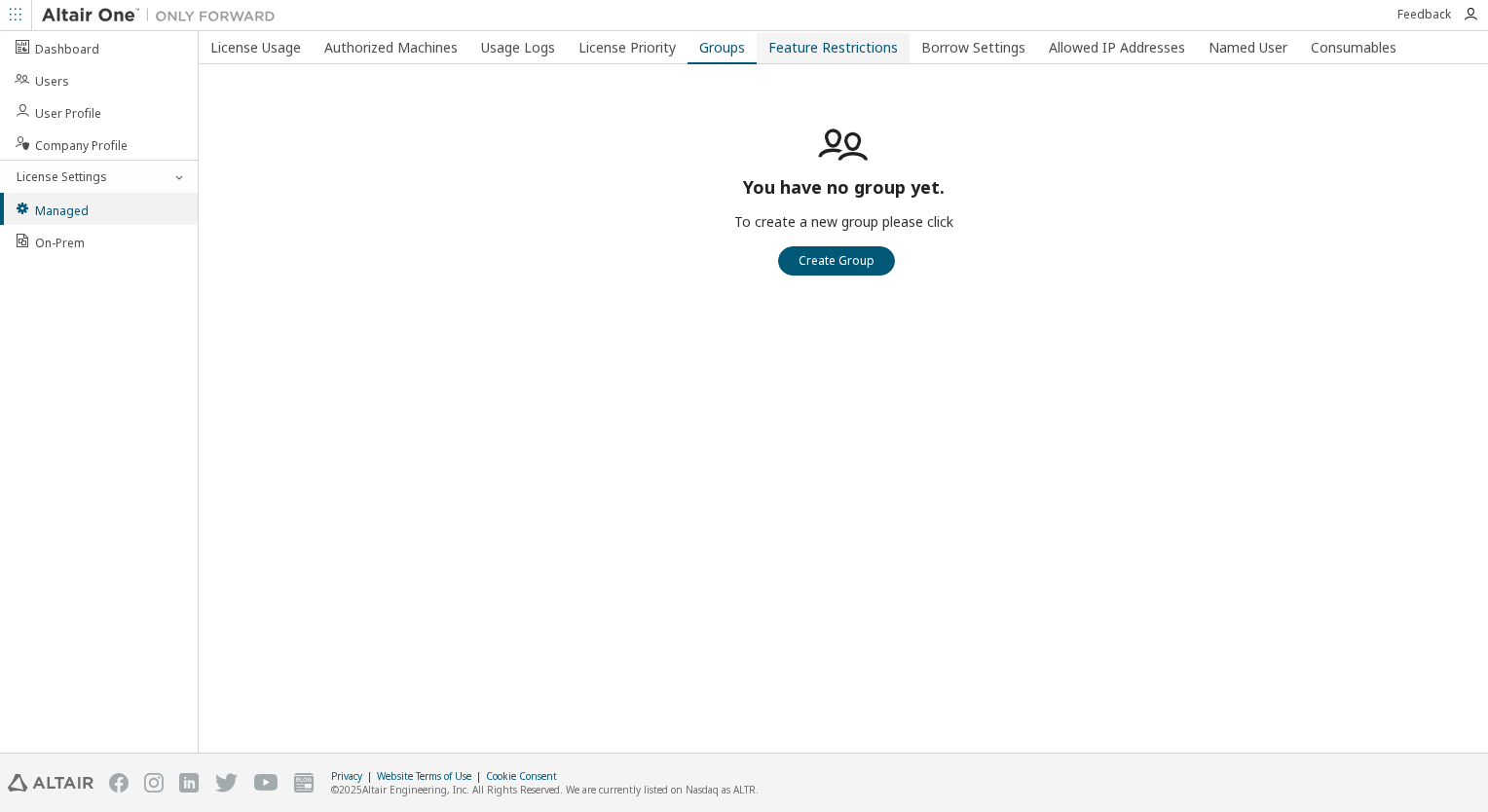 click on "Feature Restrictions" at bounding box center (833, 48) 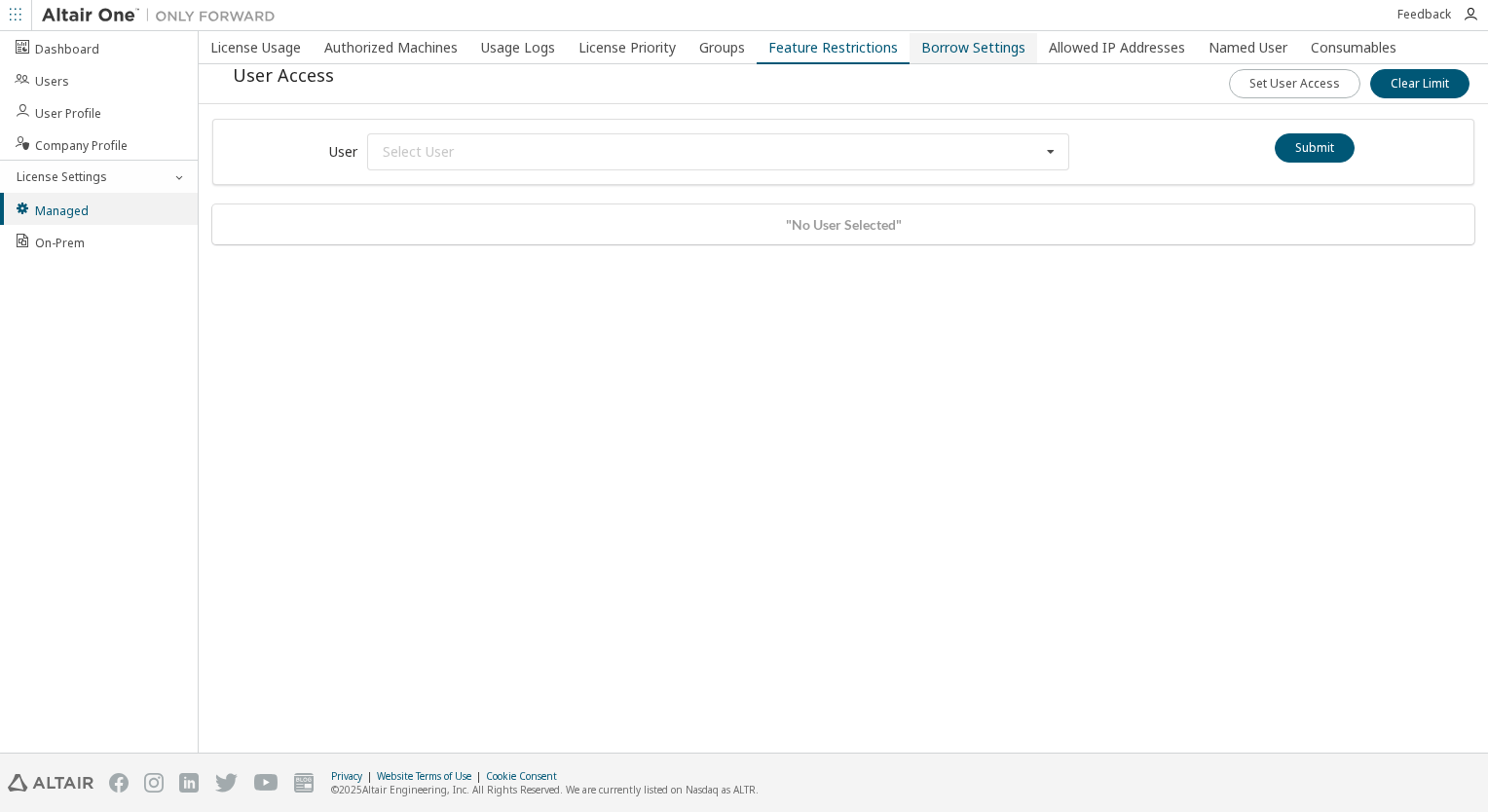 click on "Borrow Settings" at bounding box center [973, 48] 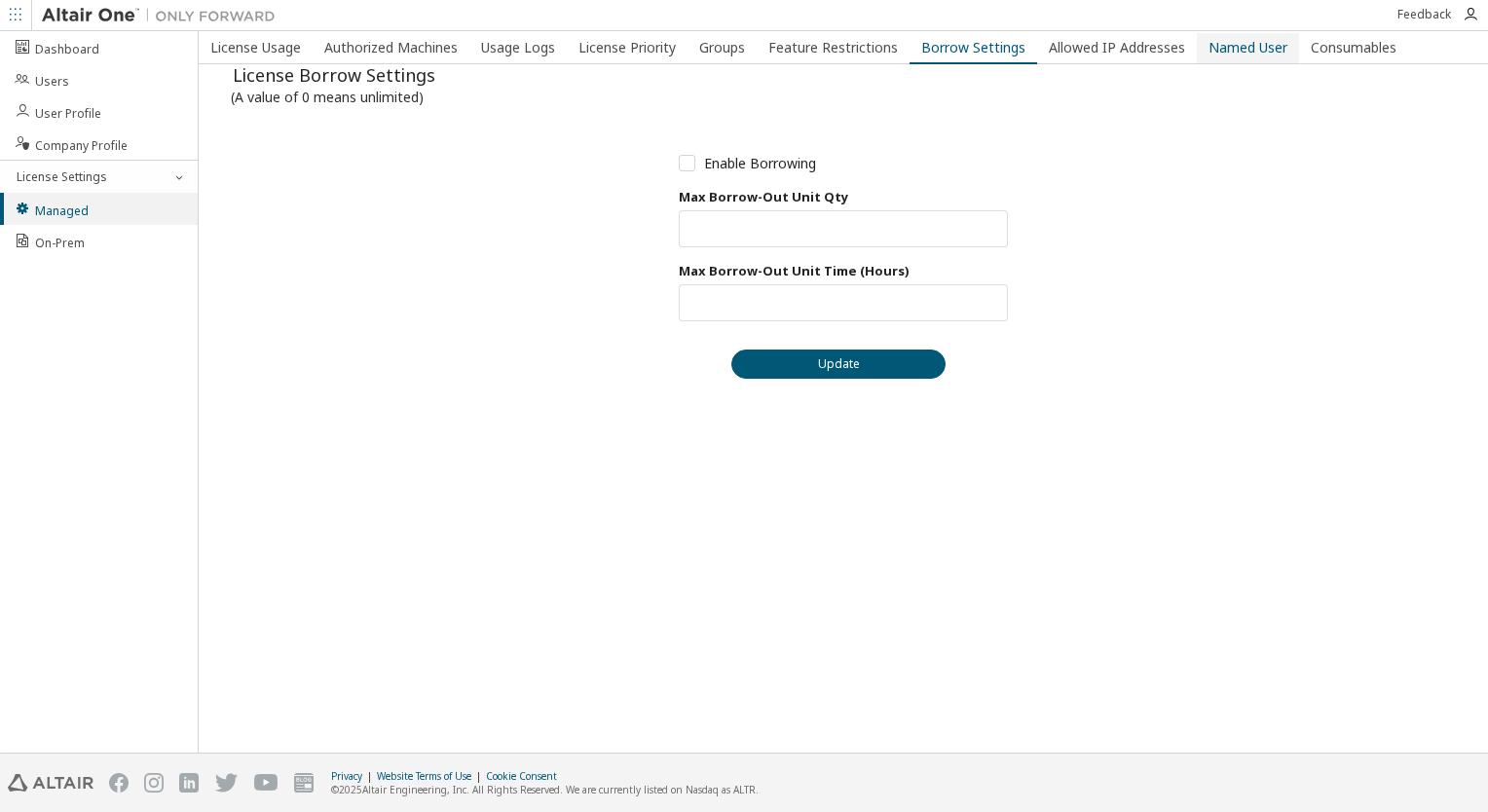 click on "Named User" at bounding box center [1247, 48] 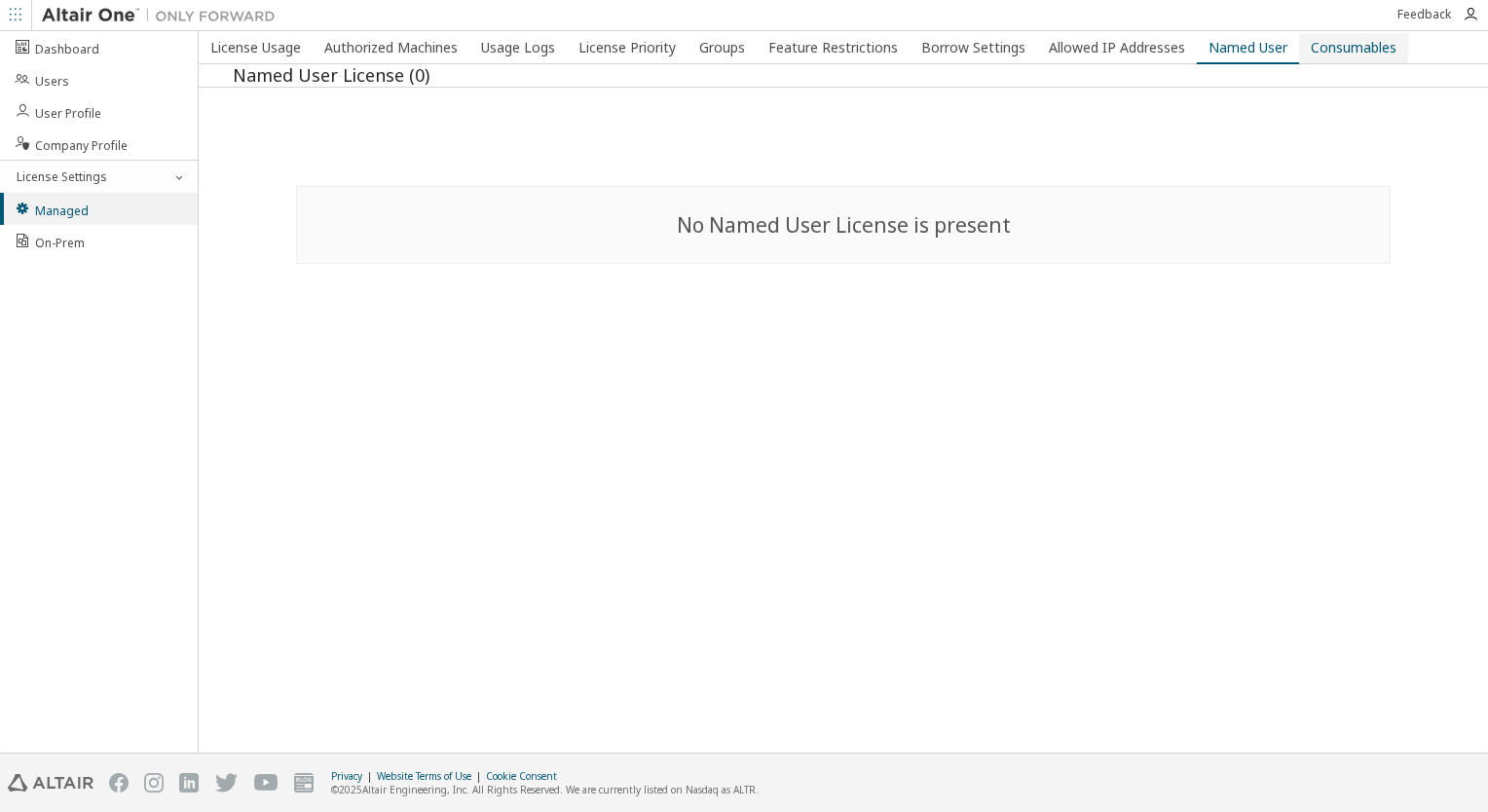 click on "Consumables" at bounding box center (1354, 48) 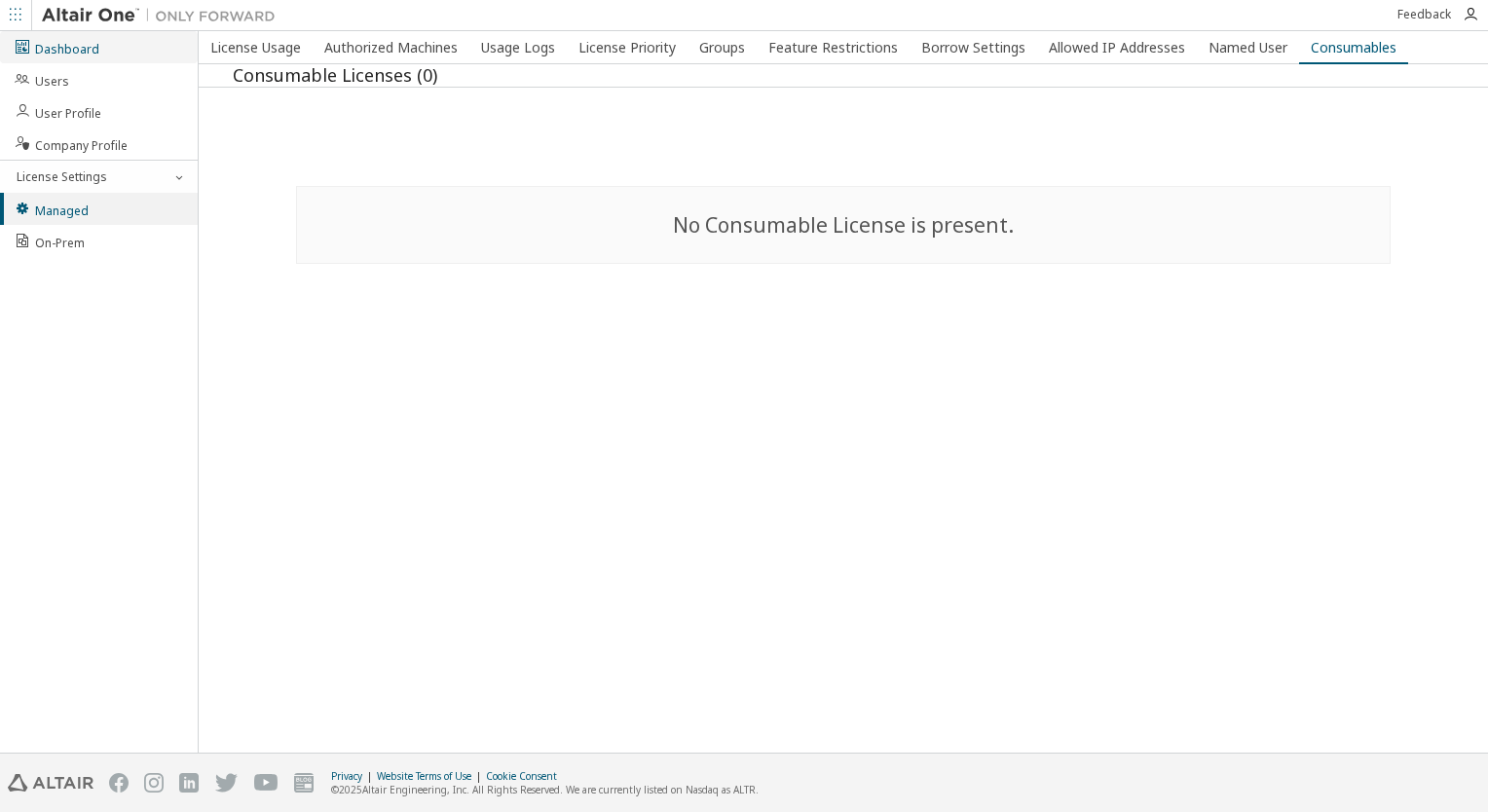 click on "Dashboard" at bounding box center [56, 47] 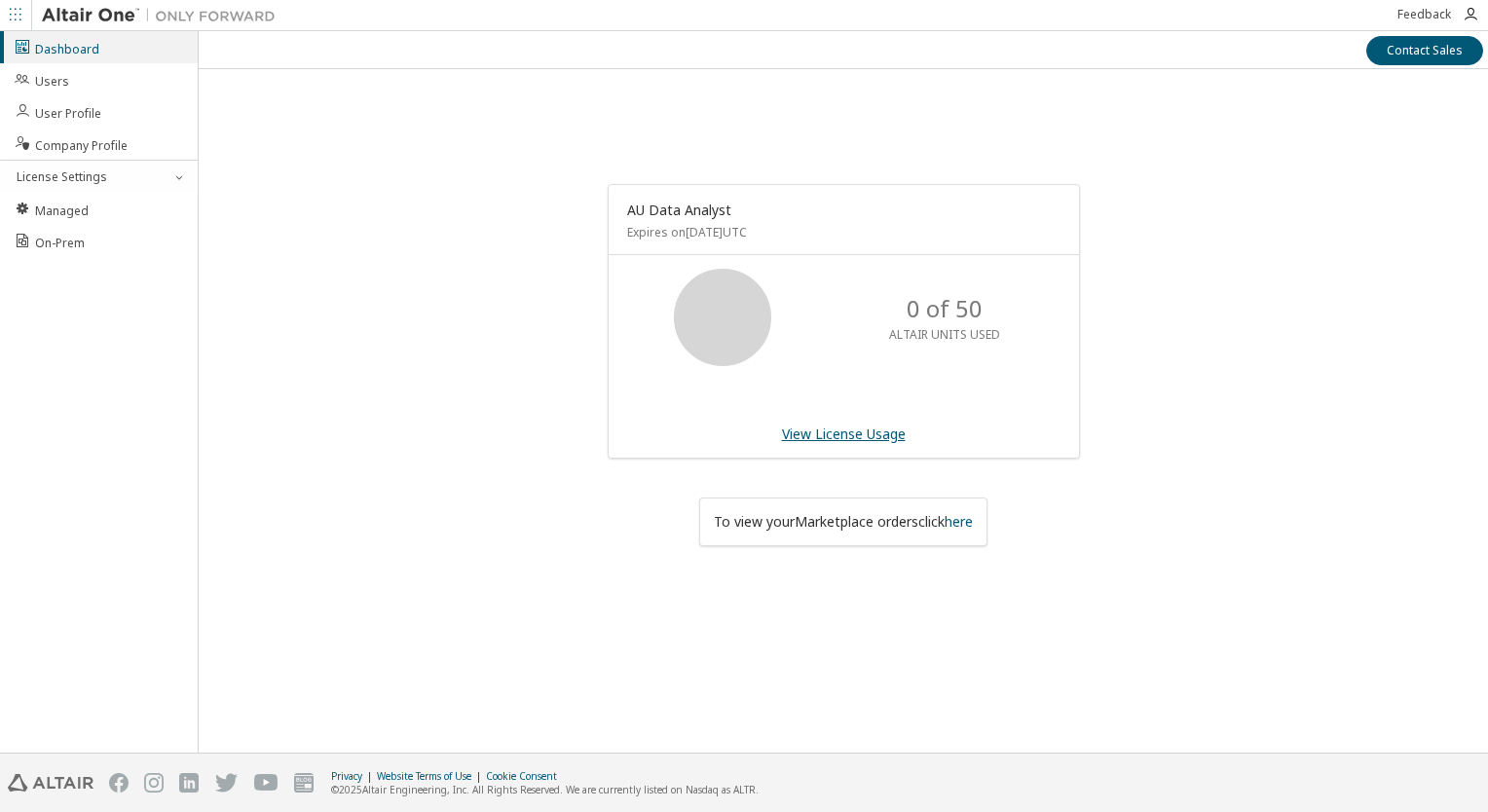 click on "View License Usage" at bounding box center [843, 433] 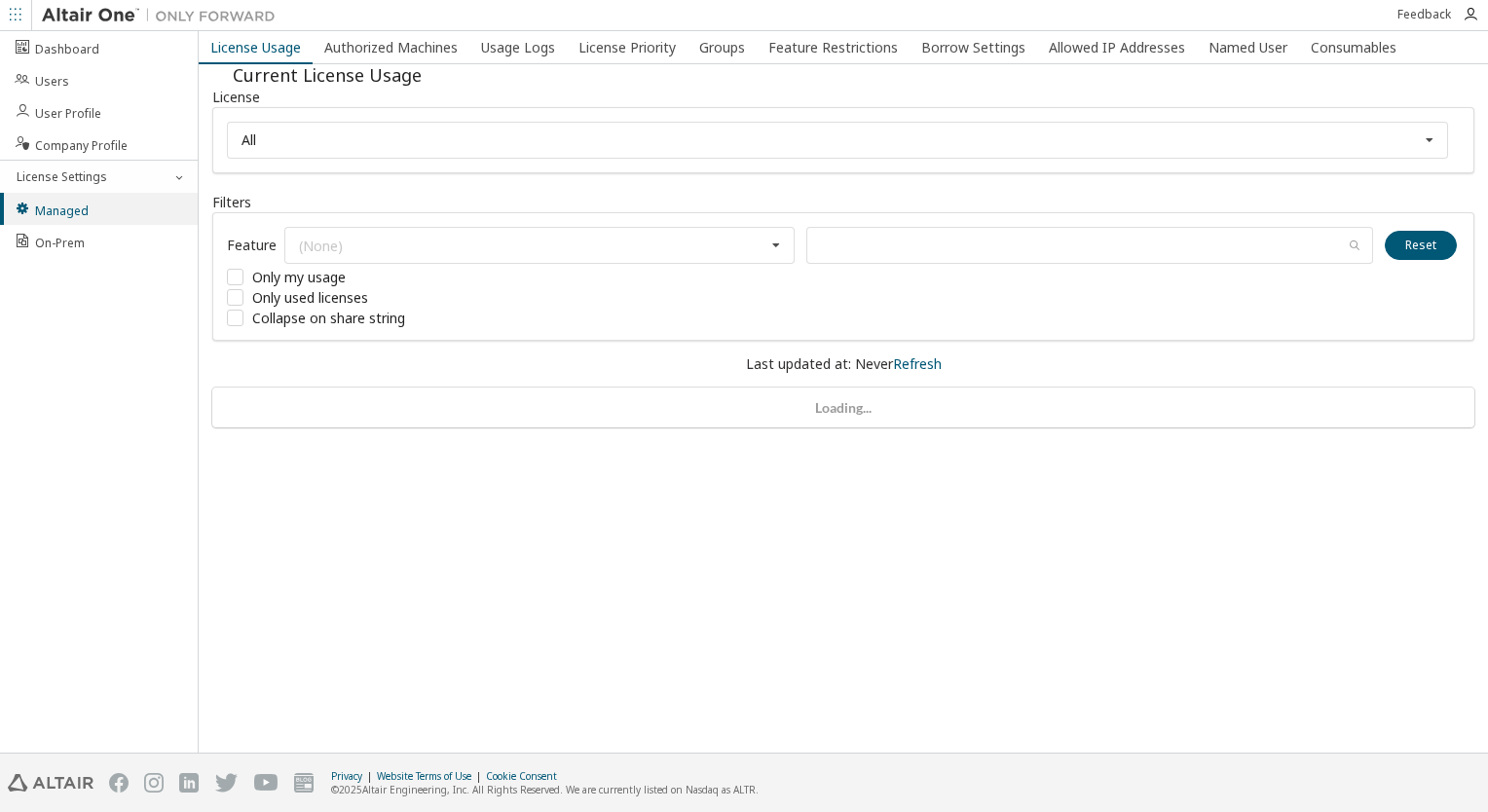 scroll, scrollTop: 0, scrollLeft: 0, axis: both 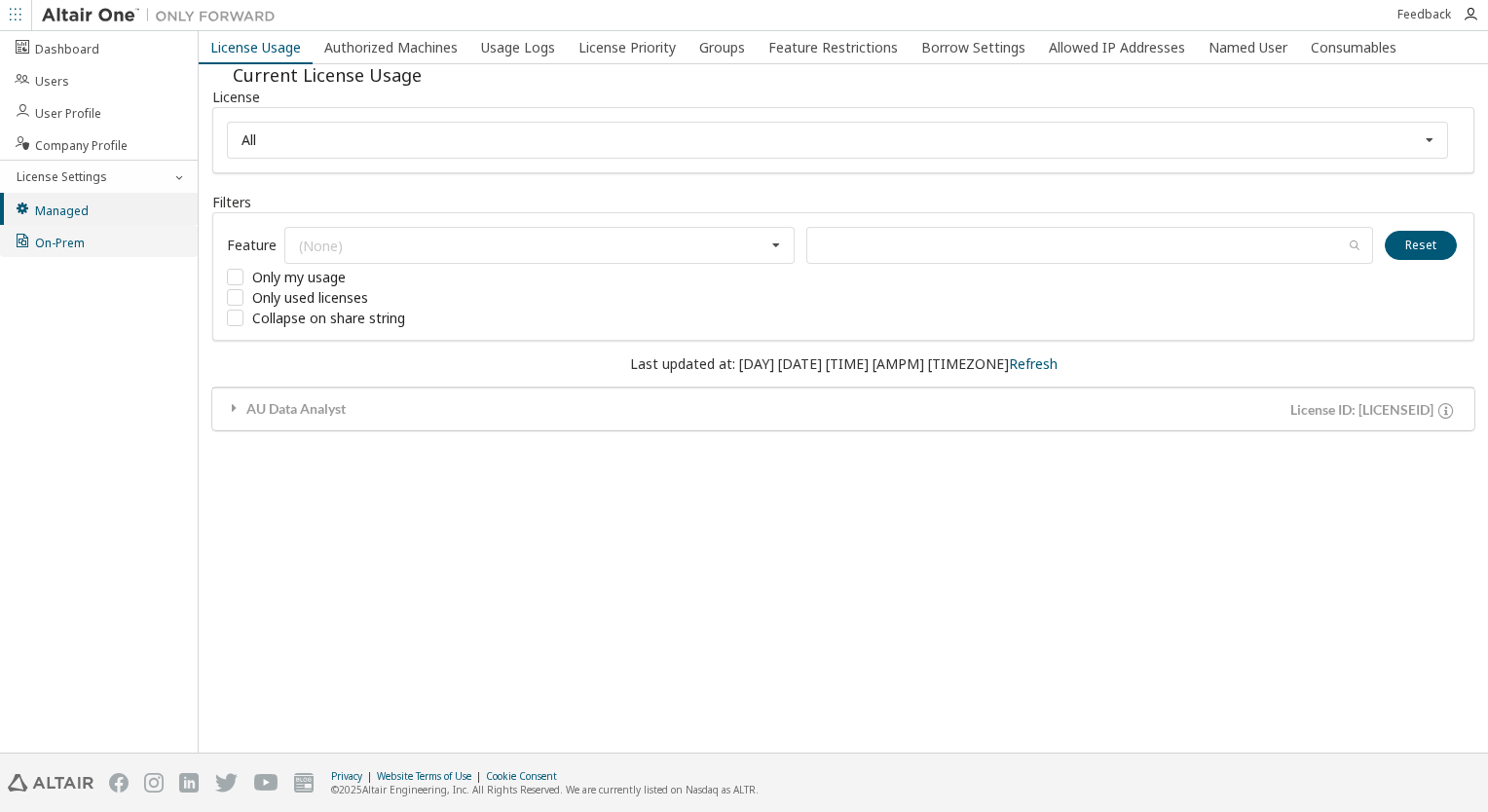 click on "On-Prem" at bounding box center (49, 240) 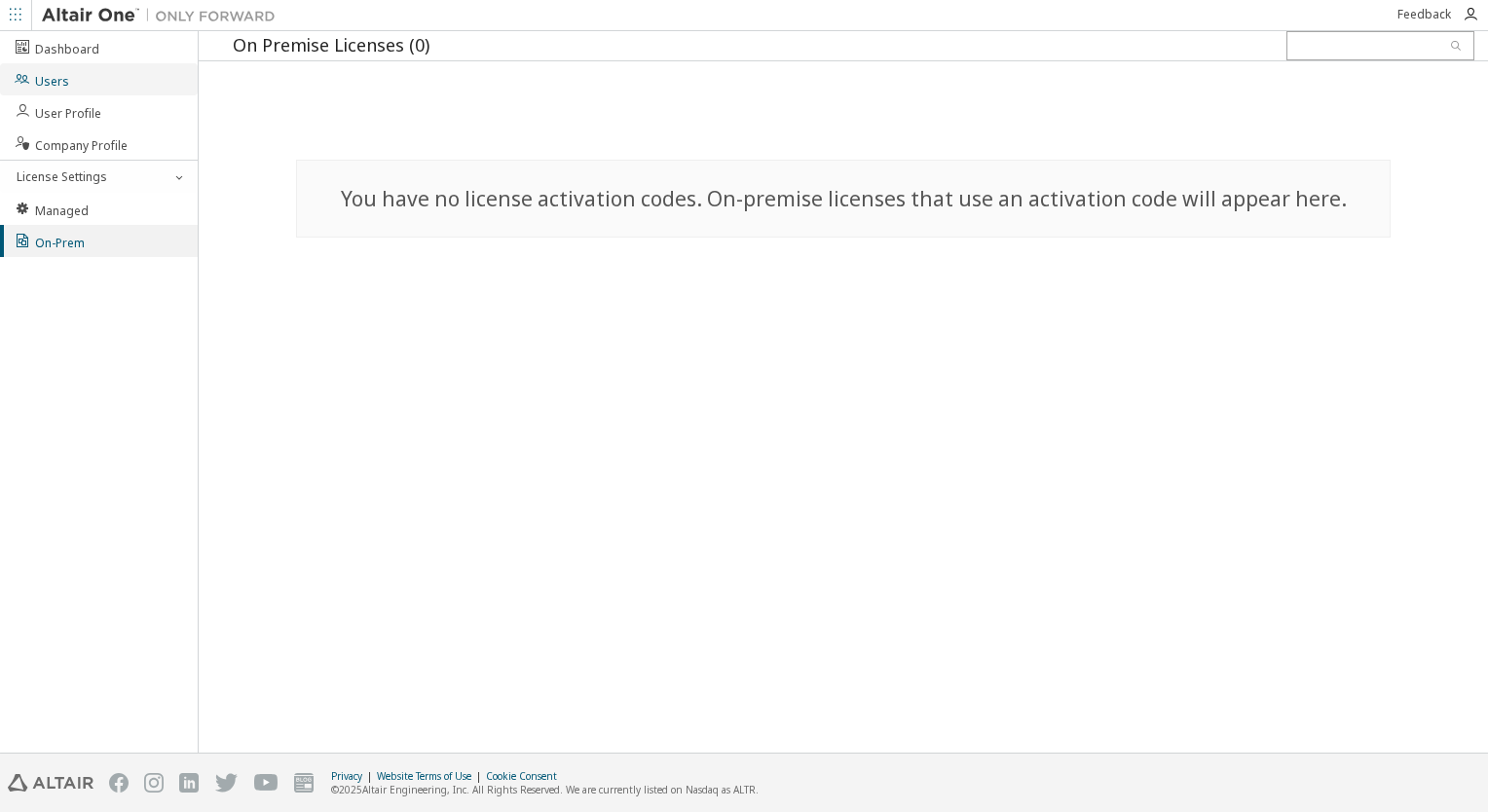 click on "Users" at bounding box center [41, 79] 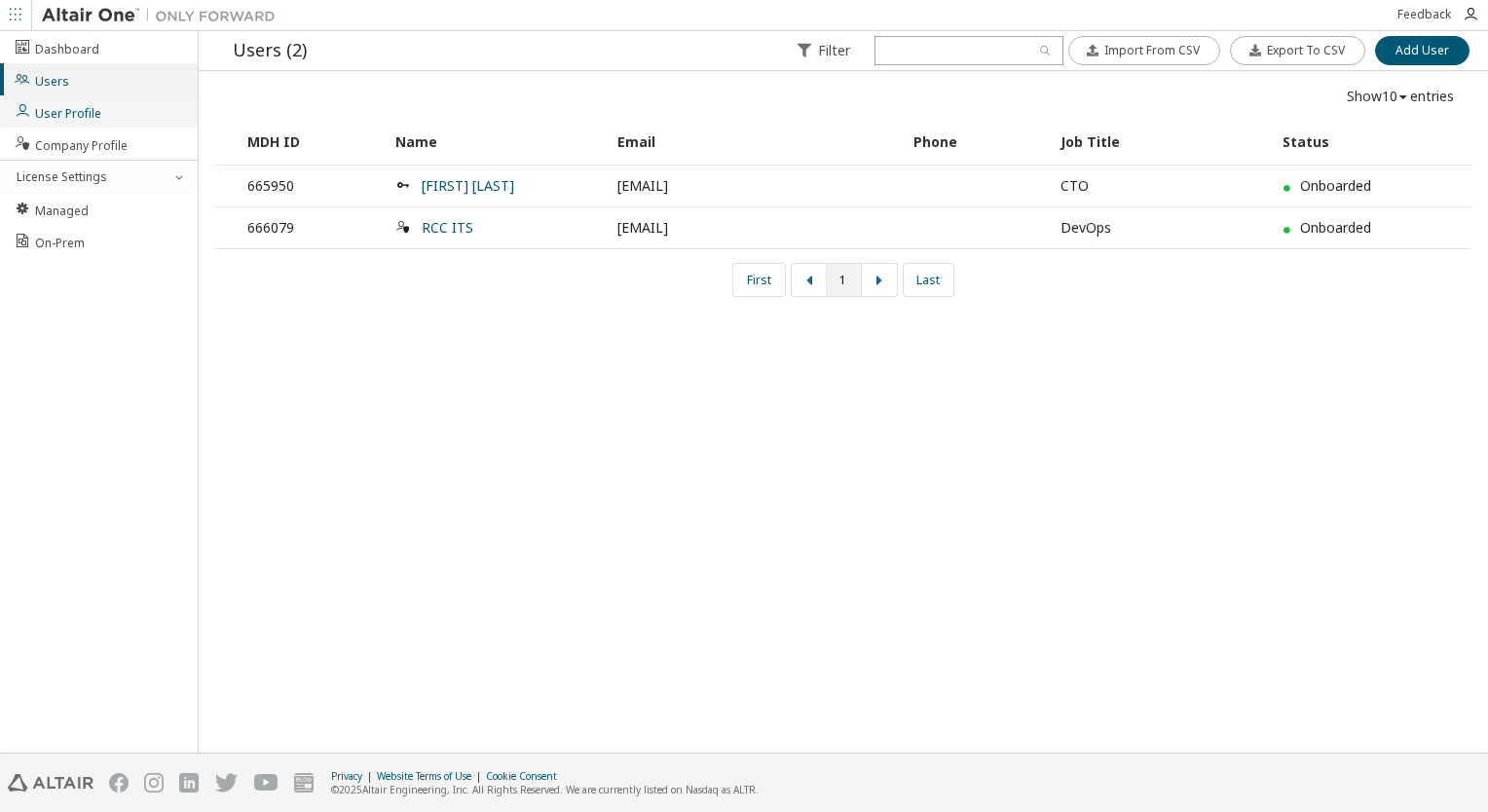 click on "User Profile" at bounding box center [57, 111] 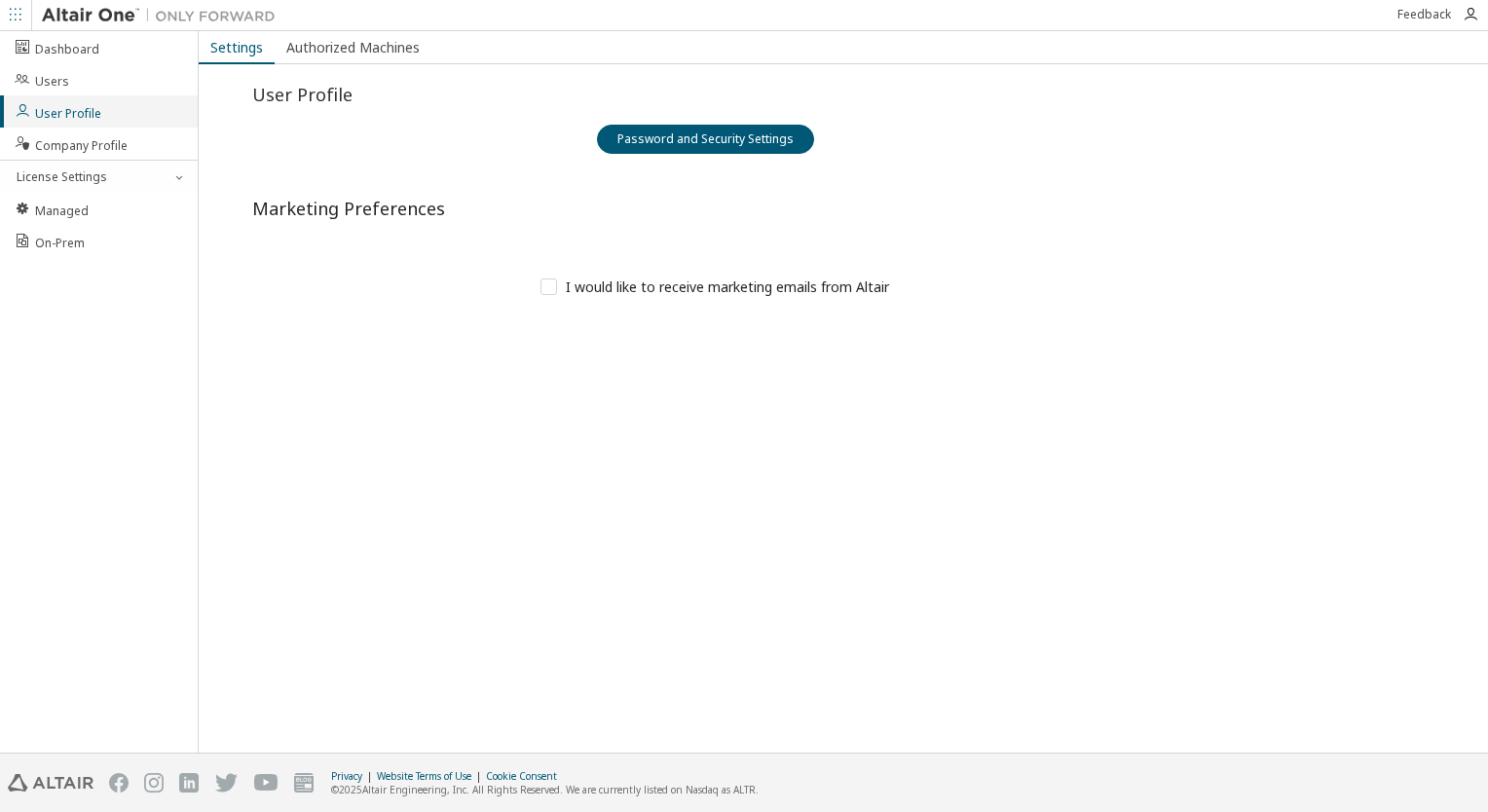 click on "User Profile" at bounding box center [57, 111] 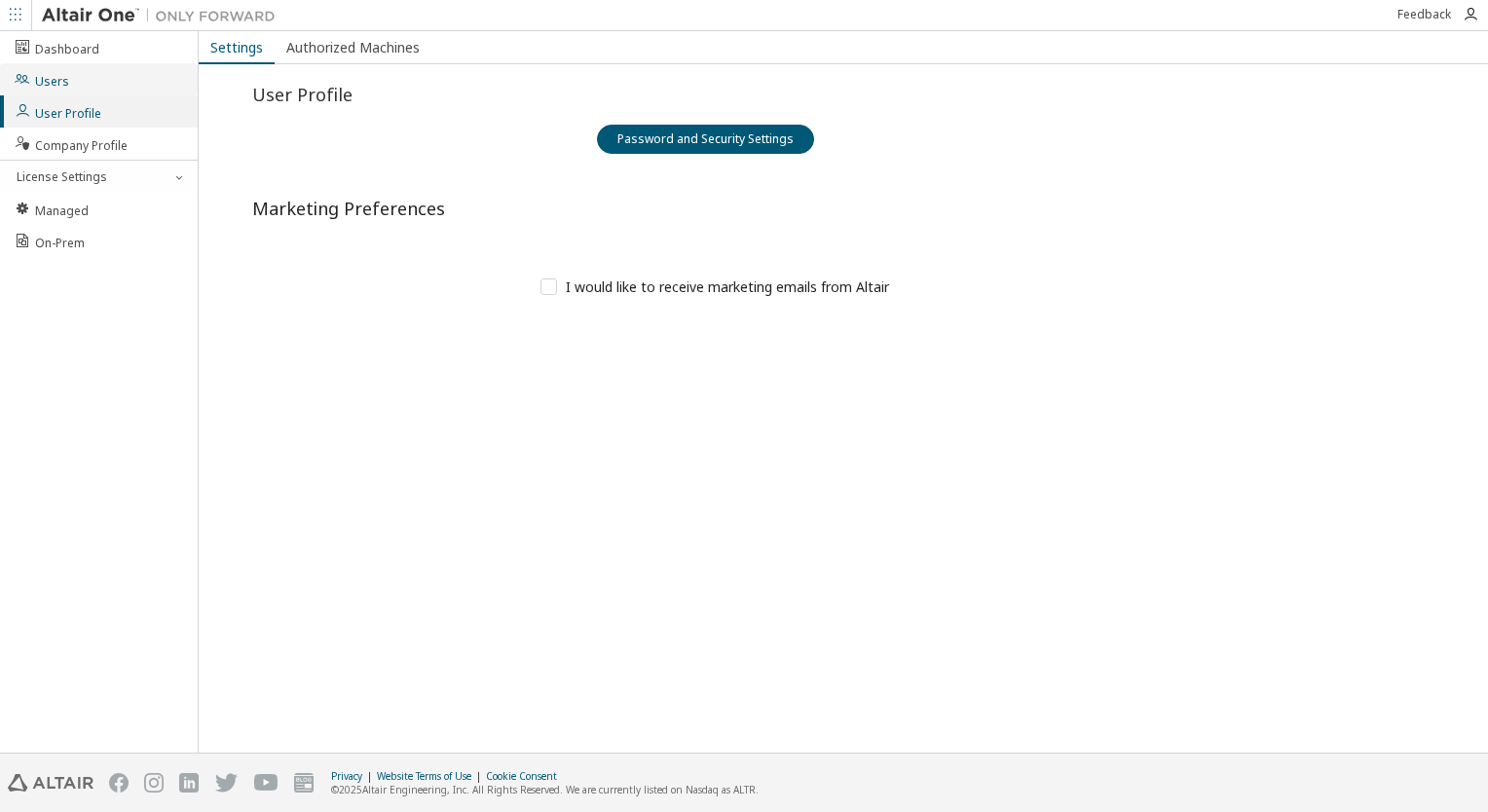 click on "Users" at bounding box center (41, 79) 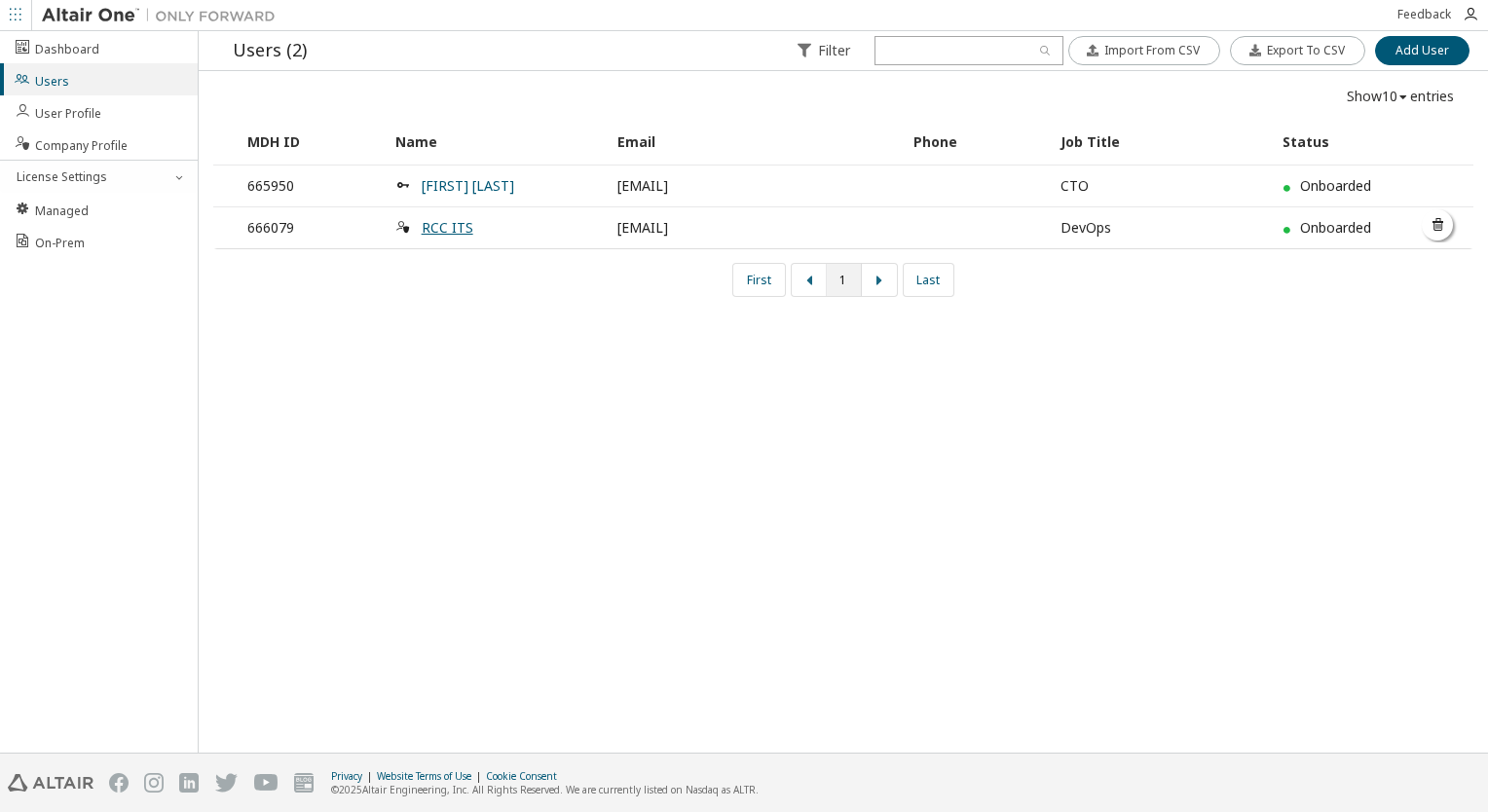 click on "RCC ITS" at bounding box center [447, 227] 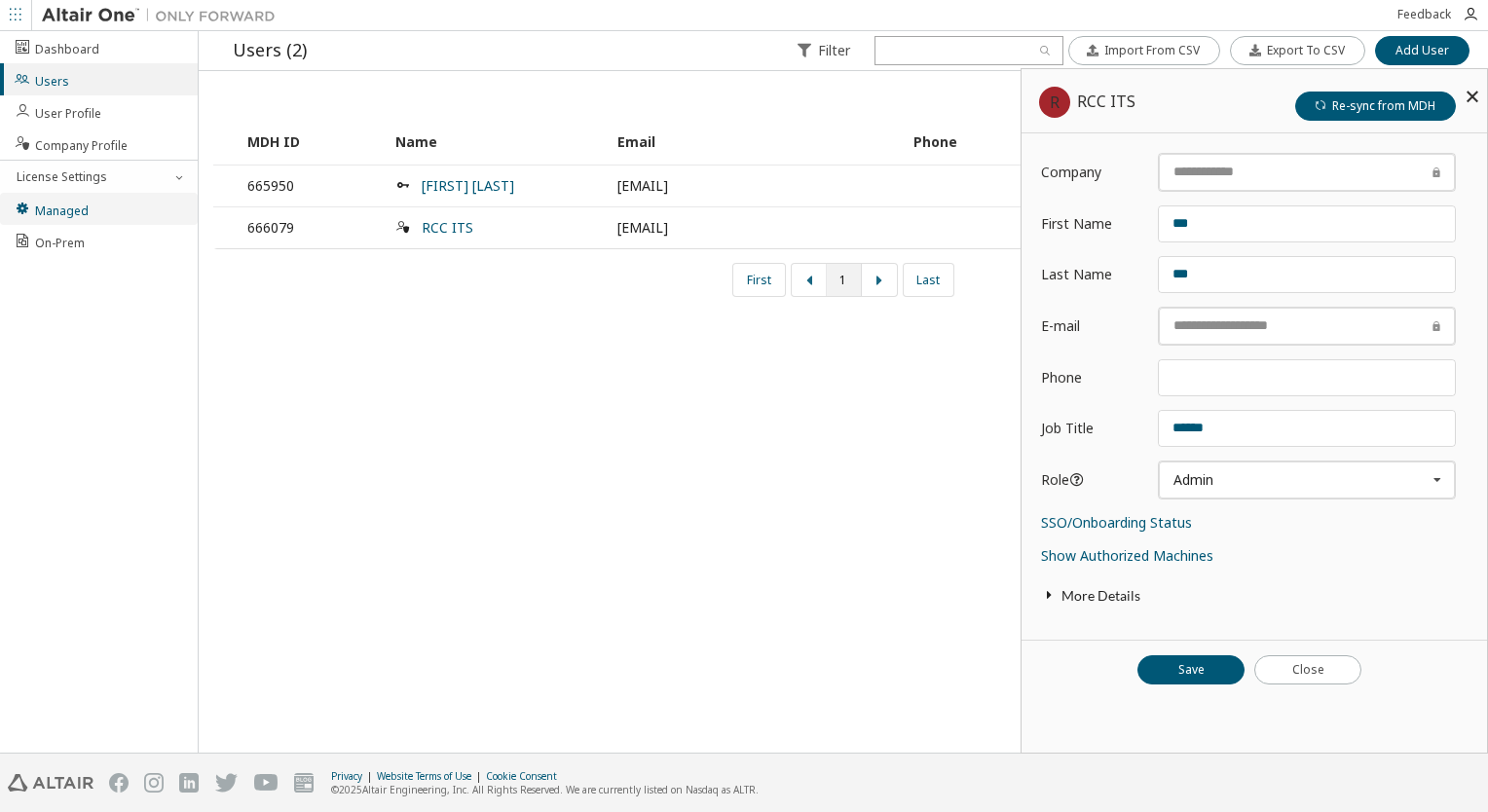 click on "Managed" at bounding box center [51, 208] 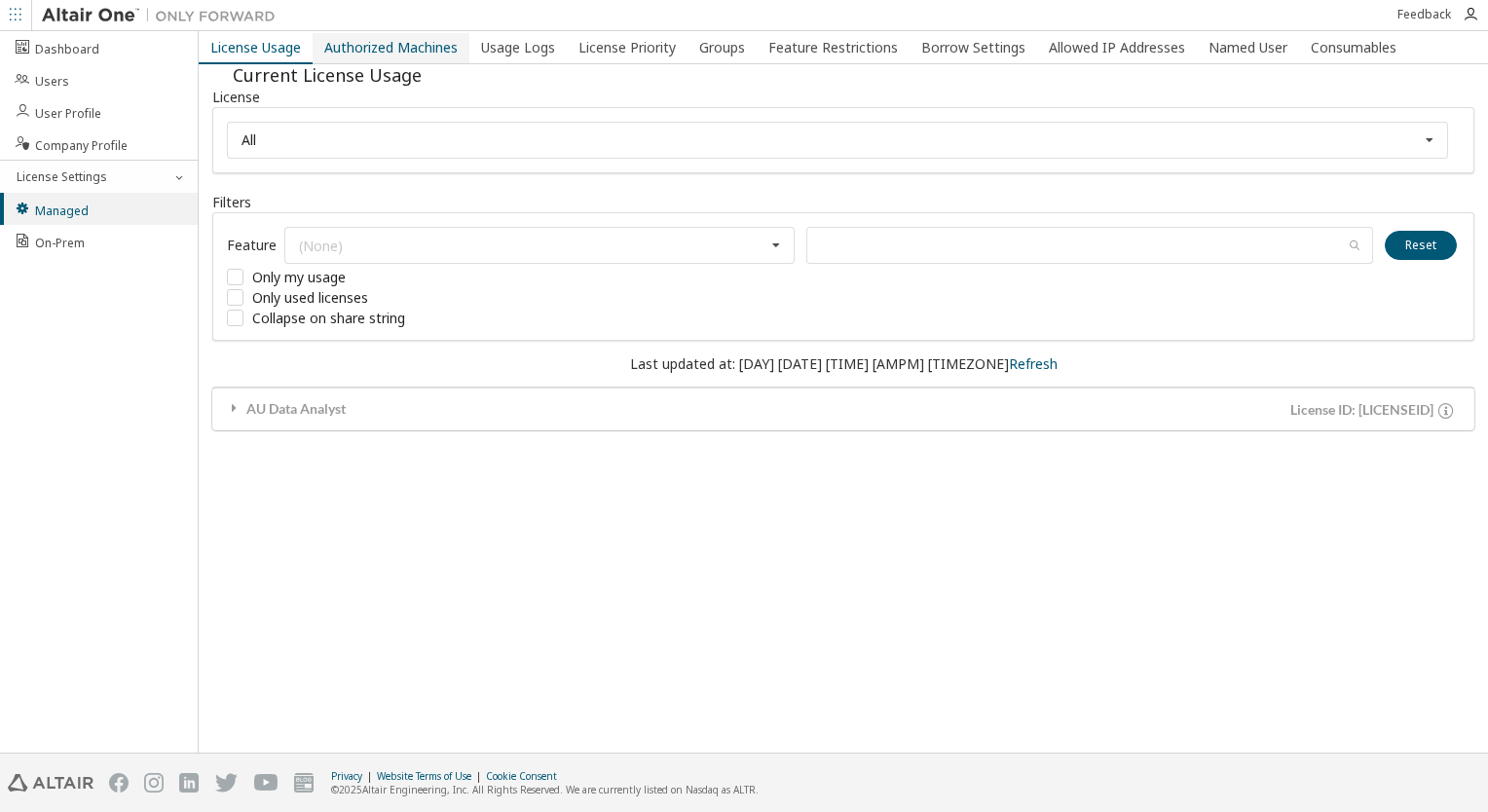 click on "Authorized Machines" at bounding box center [391, 48] 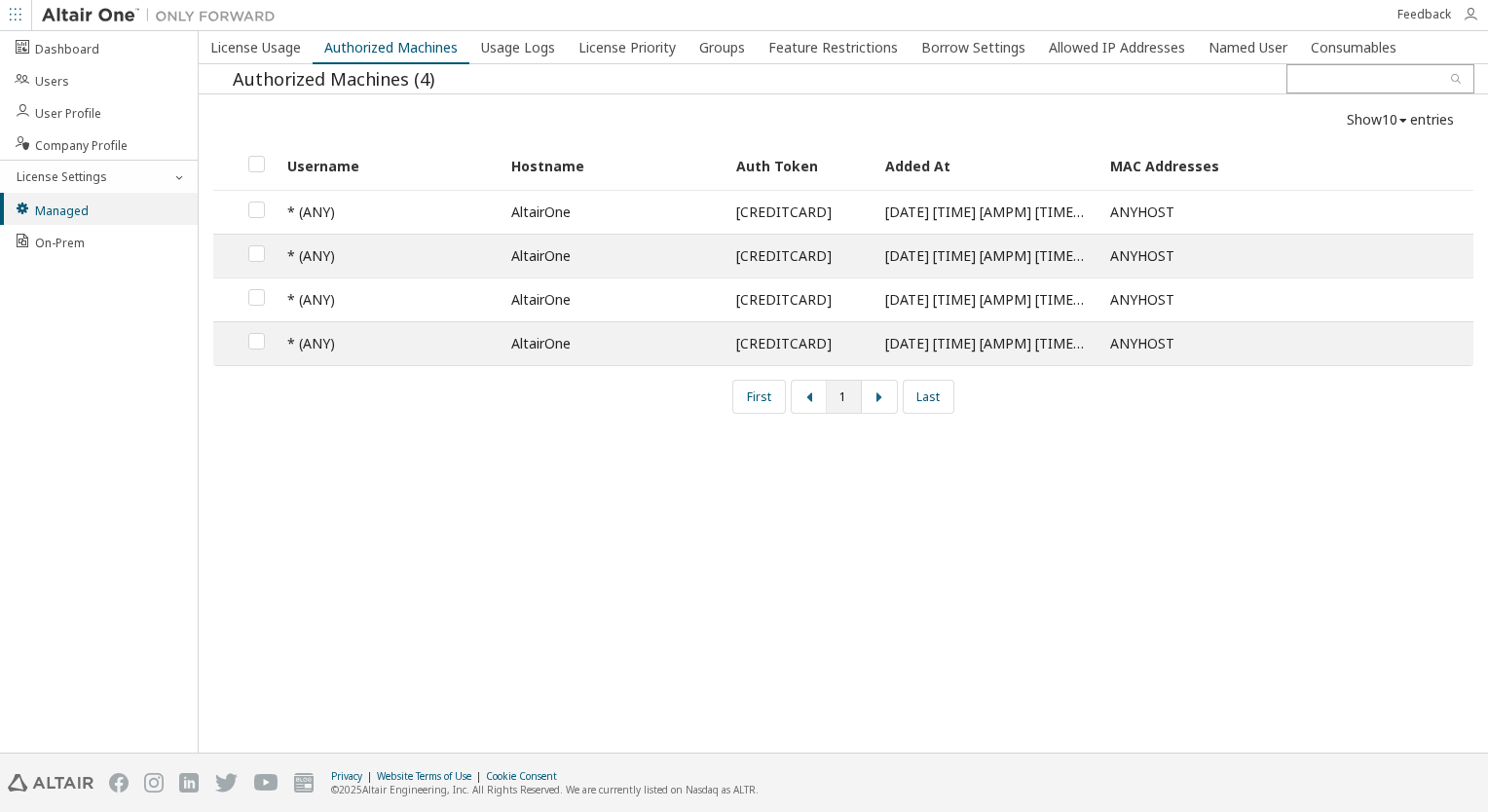 click at bounding box center (1470, 15) 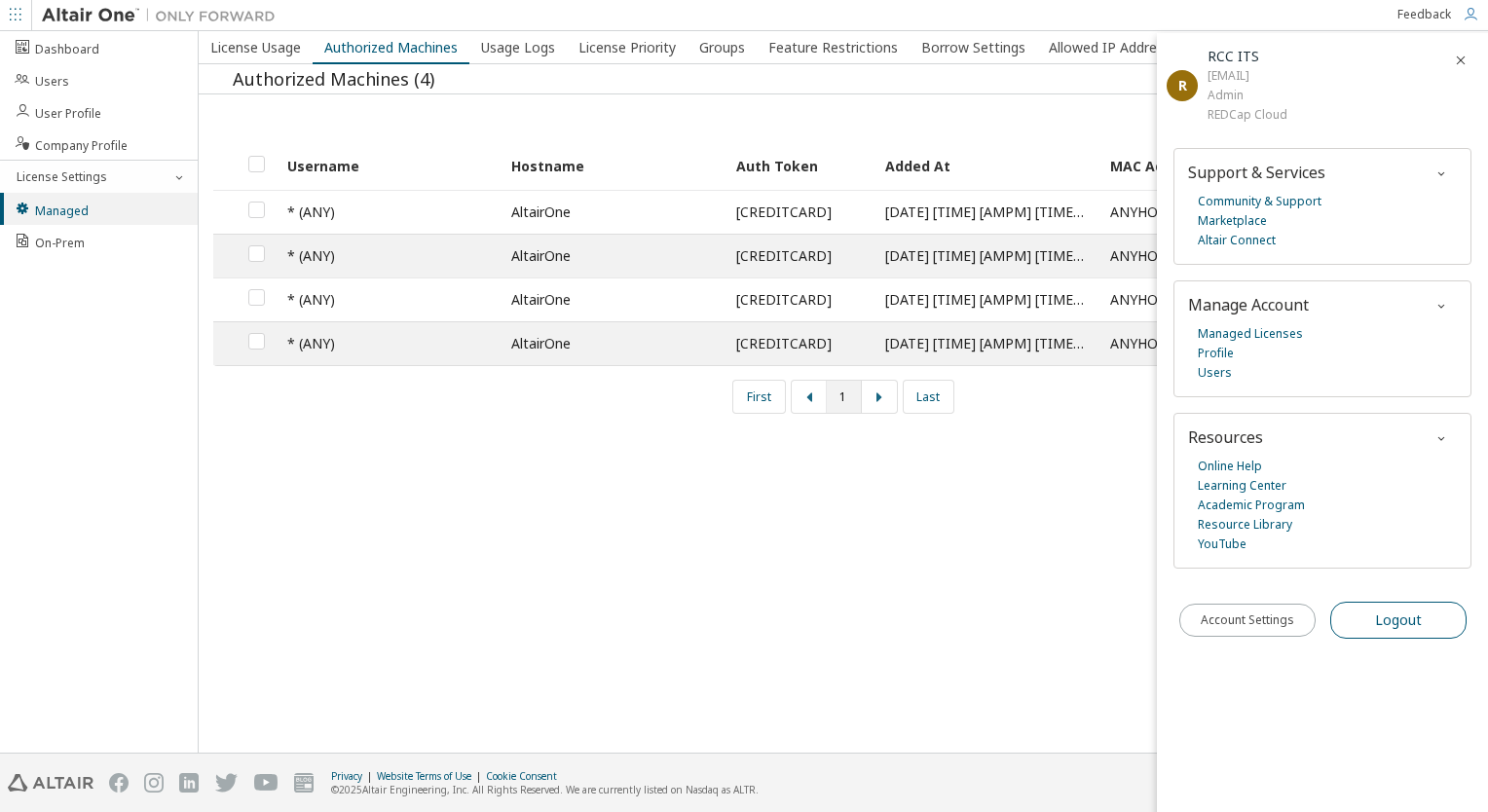 click on "Logout" at bounding box center (1398, 620) 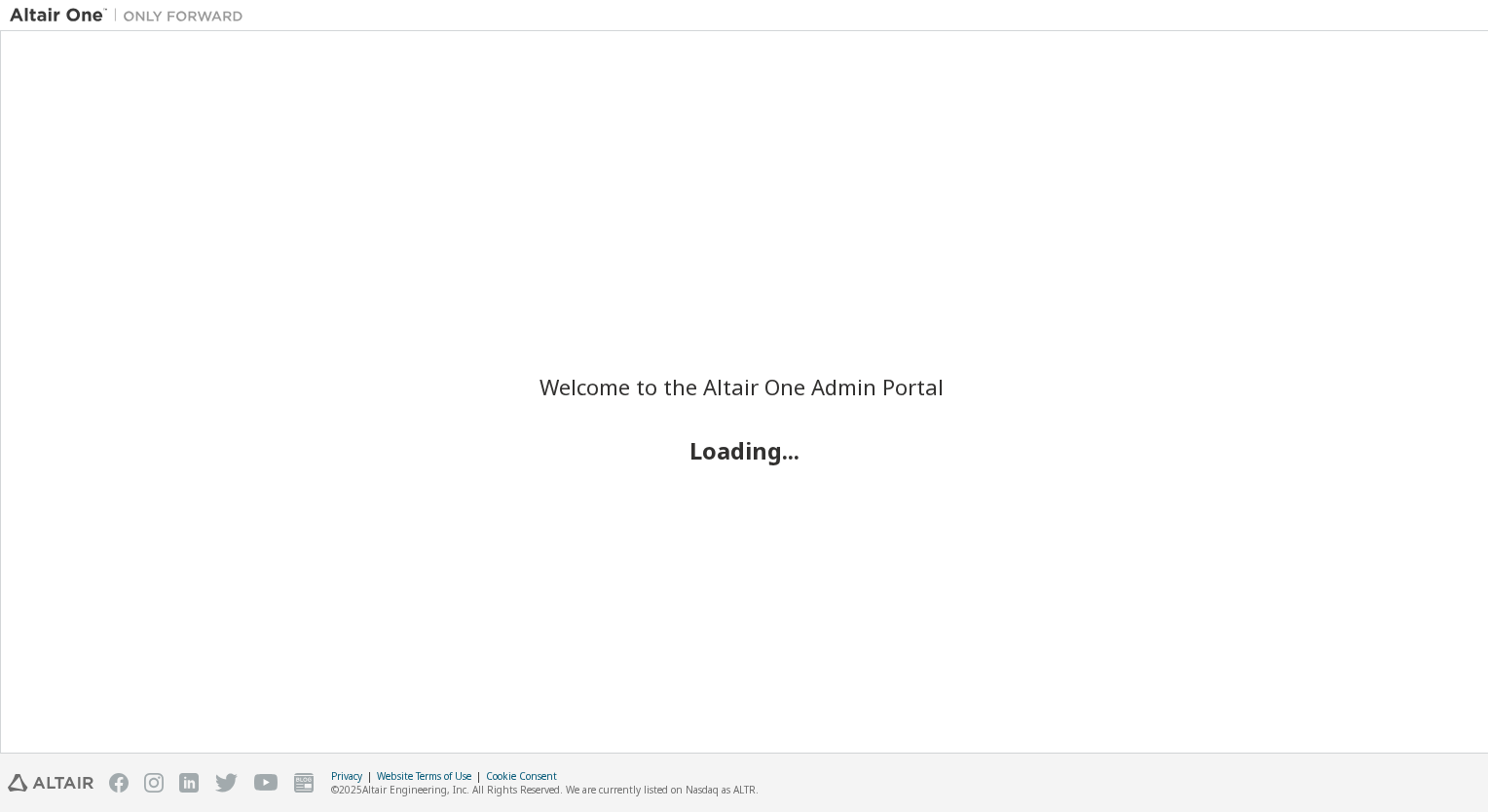 scroll, scrollTop: 0, scrollLeft: 0, axis: both 